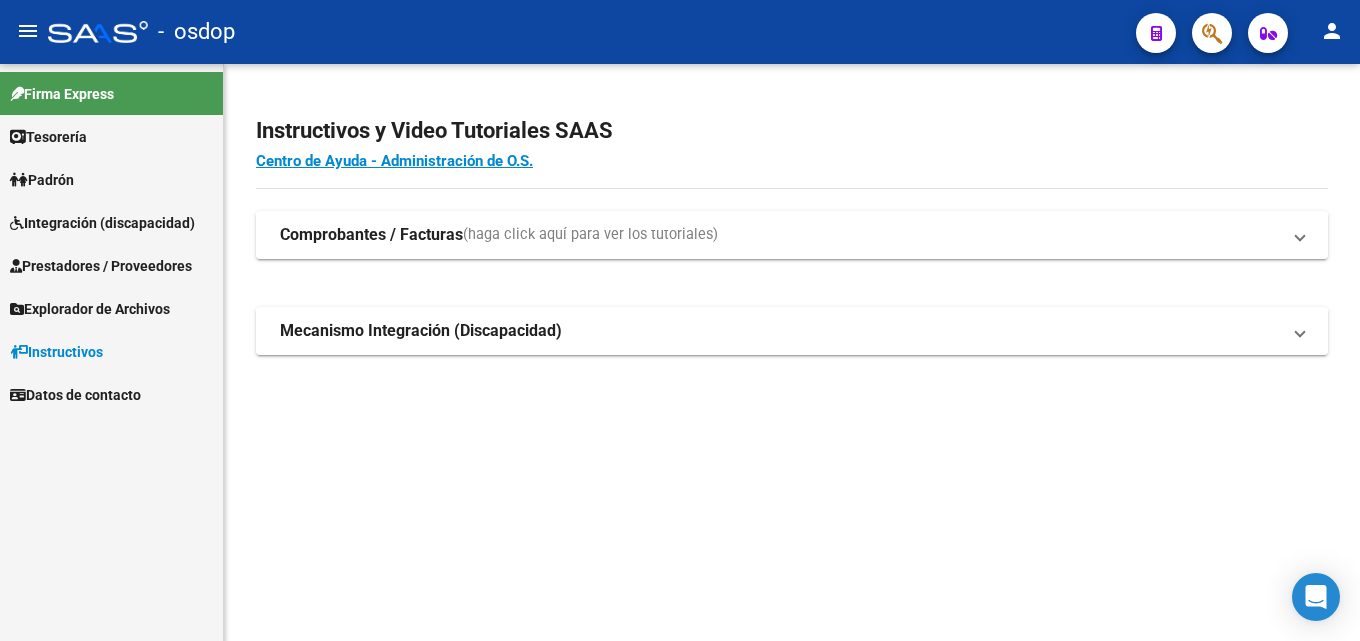 scroll, scrollTop: 0, scrollLeft: 0, axis: both 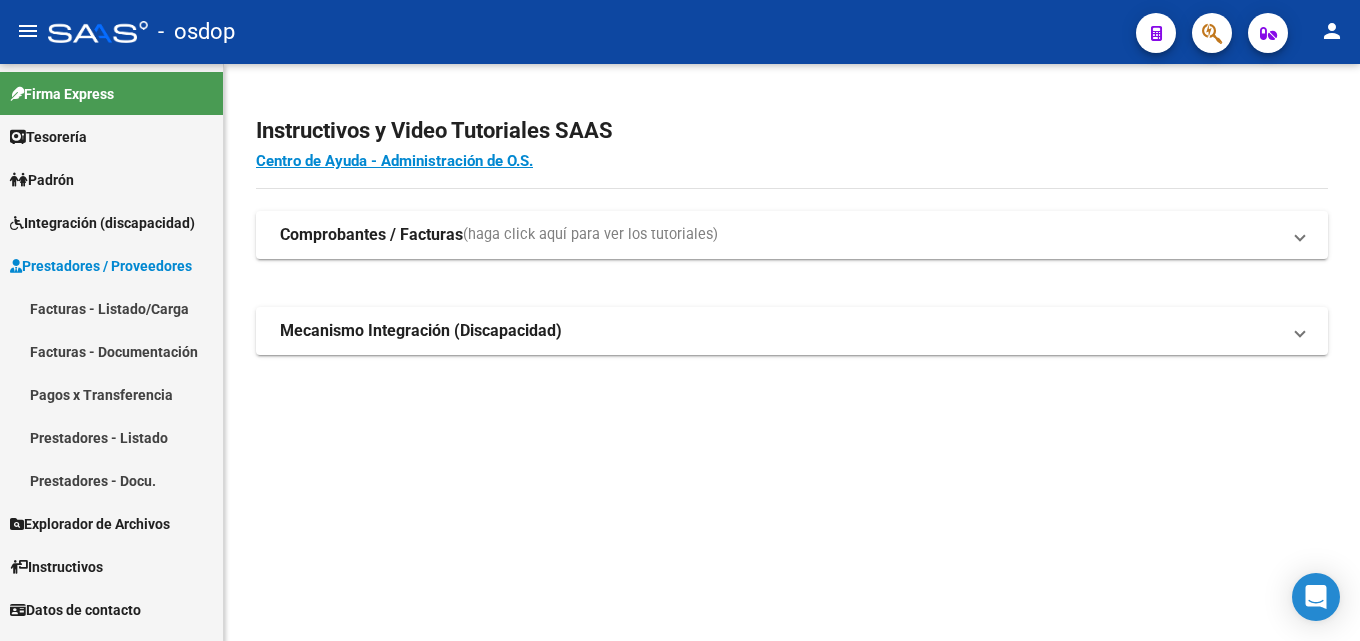 click on "Facturas - Listado/Carga" at bounding box center (111, 308) 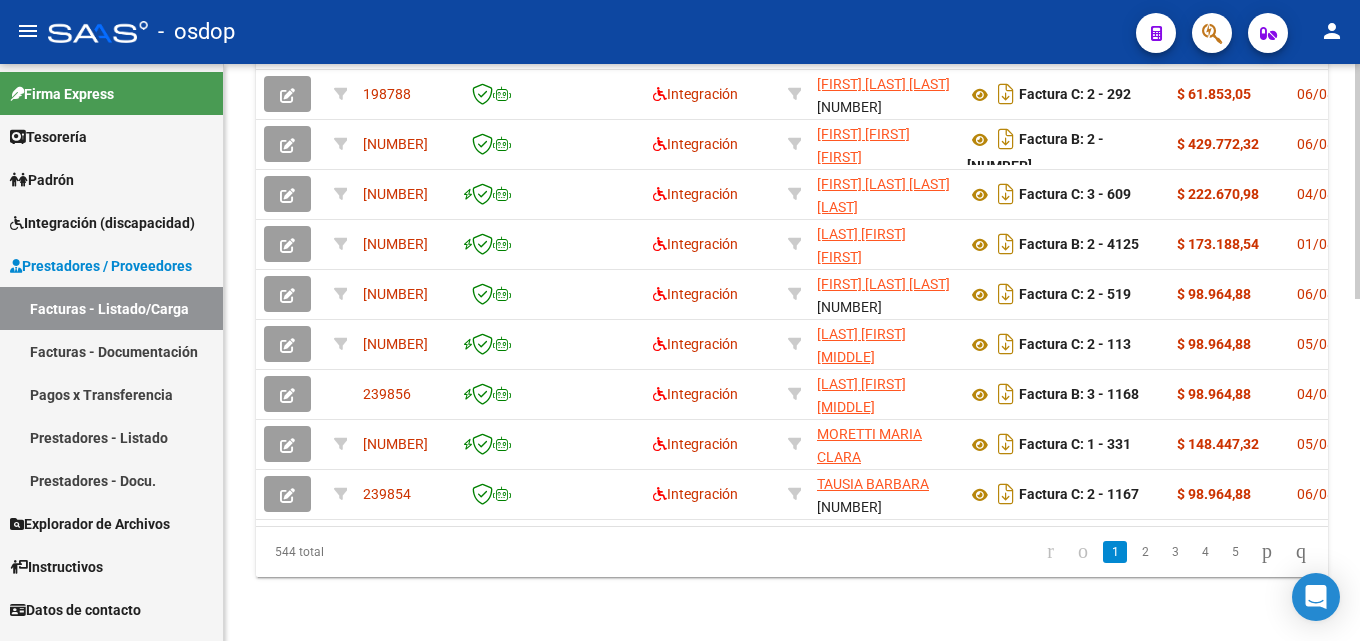scroll, scrollTop: 842, scrollLeft: 0, axis: vertical 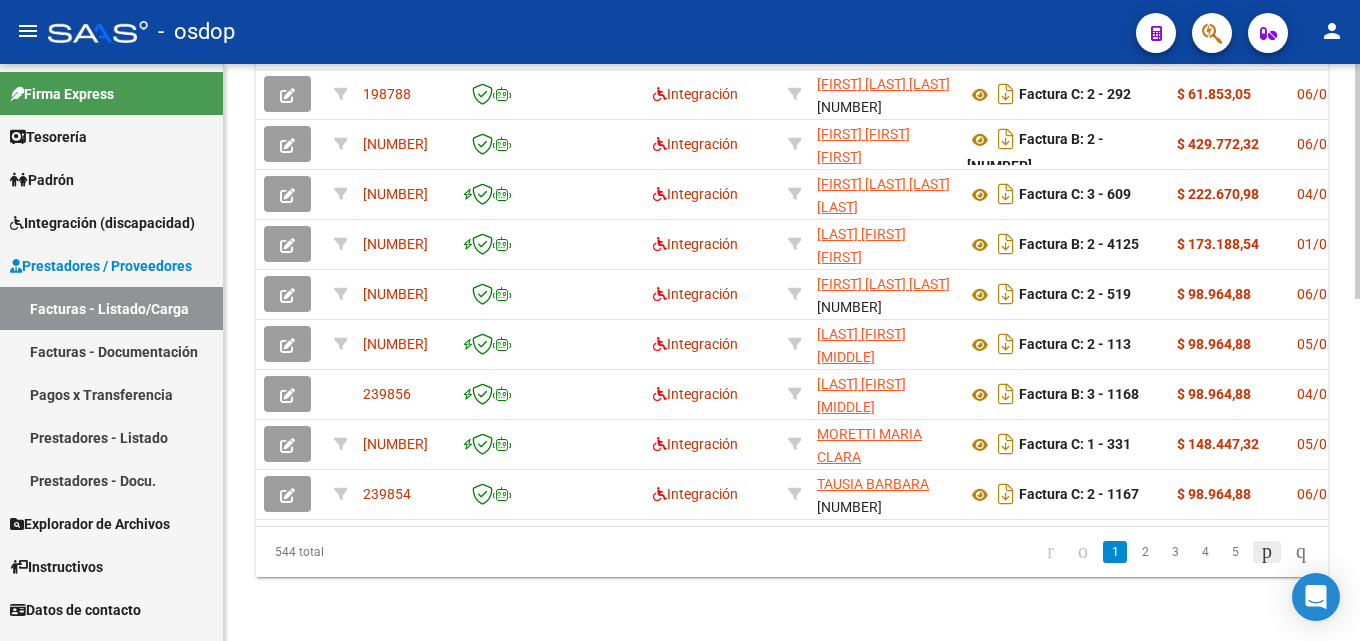 click 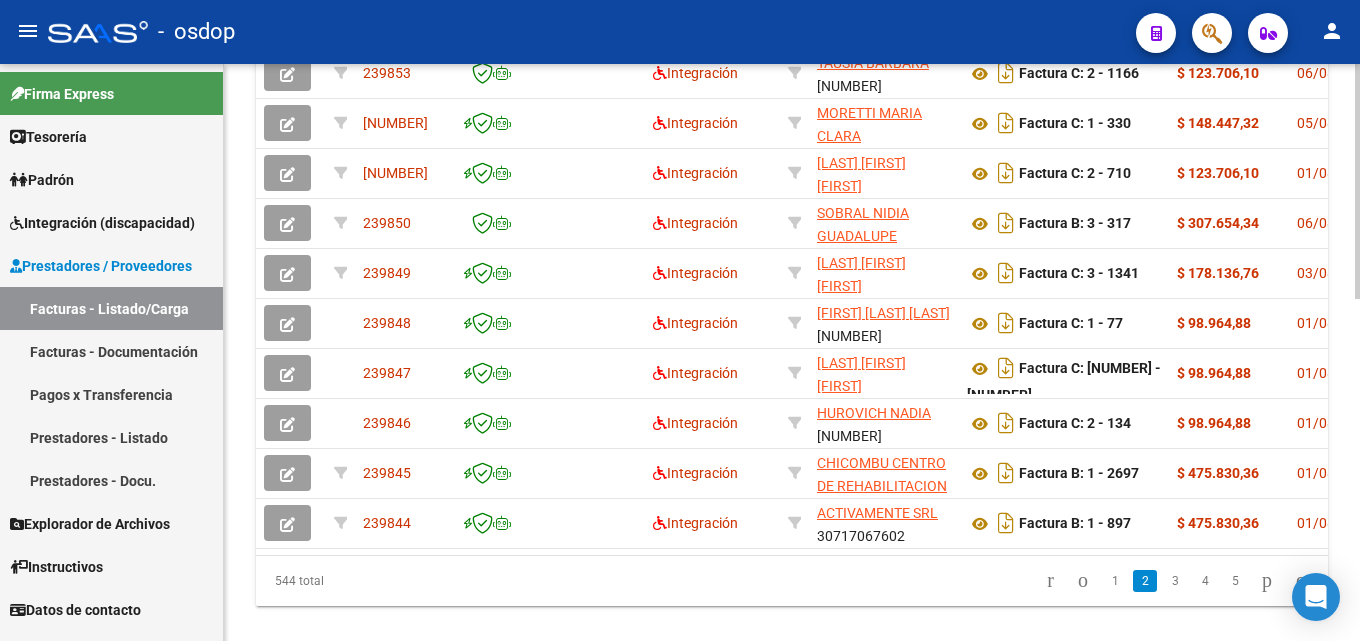 scroll, scrollTop: 825, scrollLeft: 0, axis: vertical 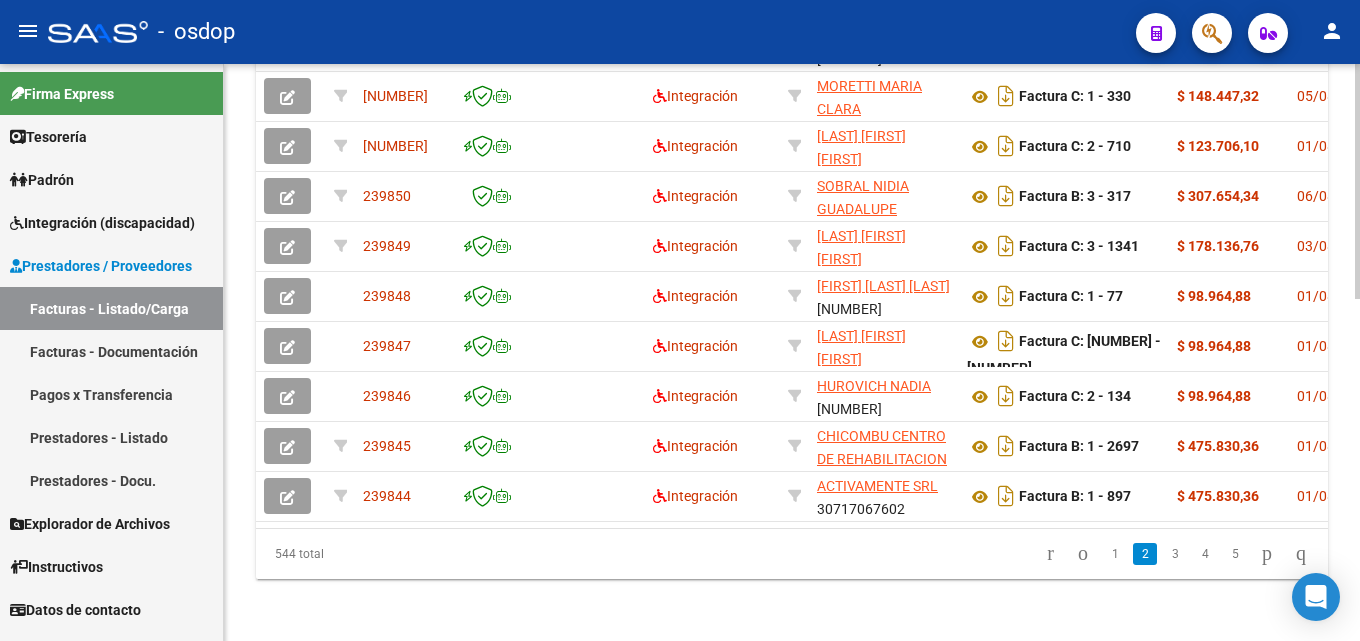 click 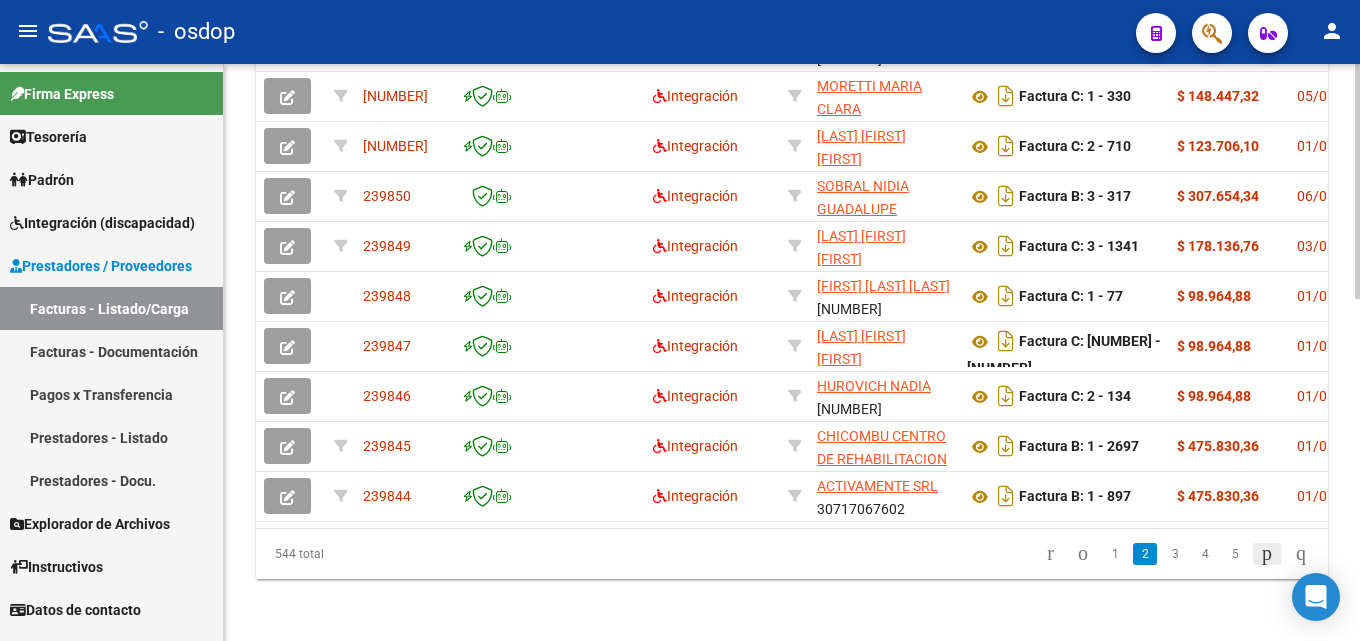 click 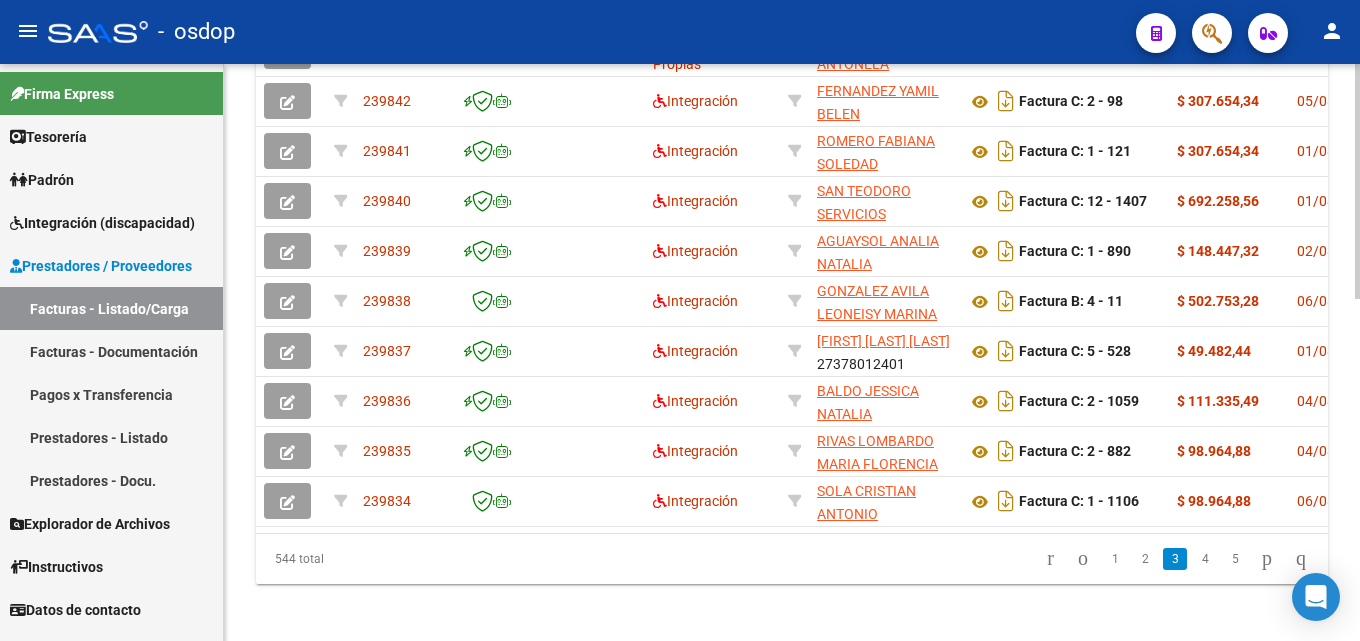 scroll, scrollTop: 842, scrollLeft: 0, axis: vertical 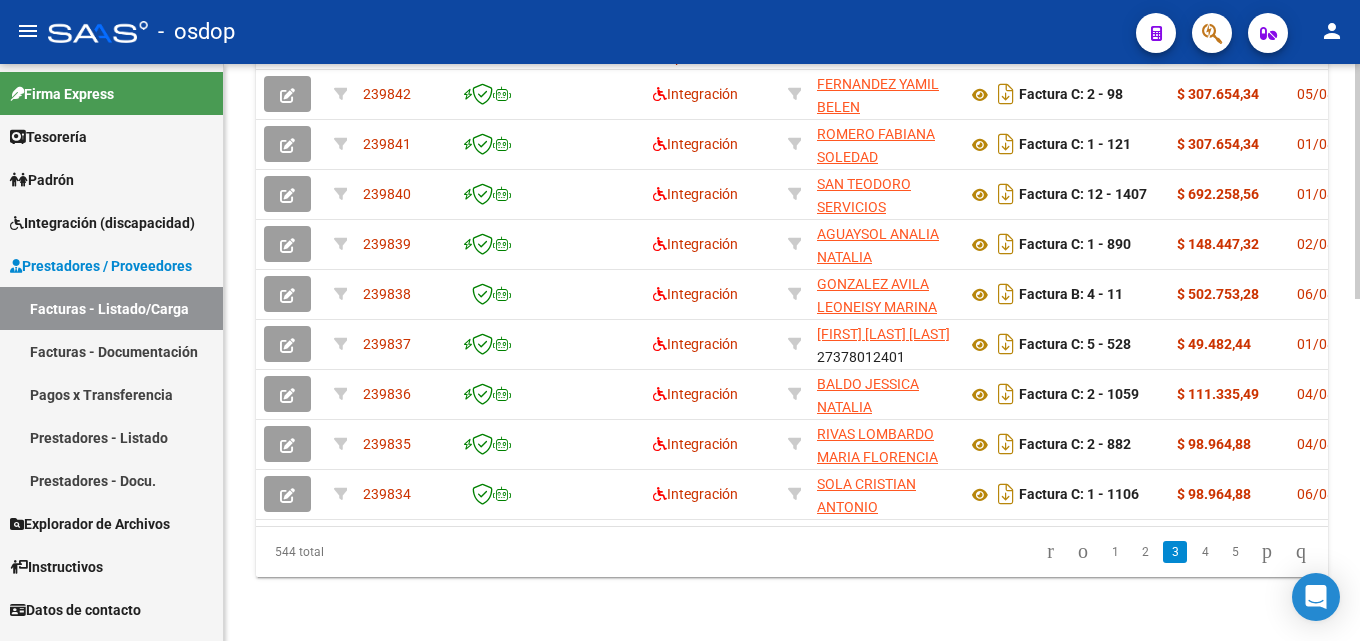 click 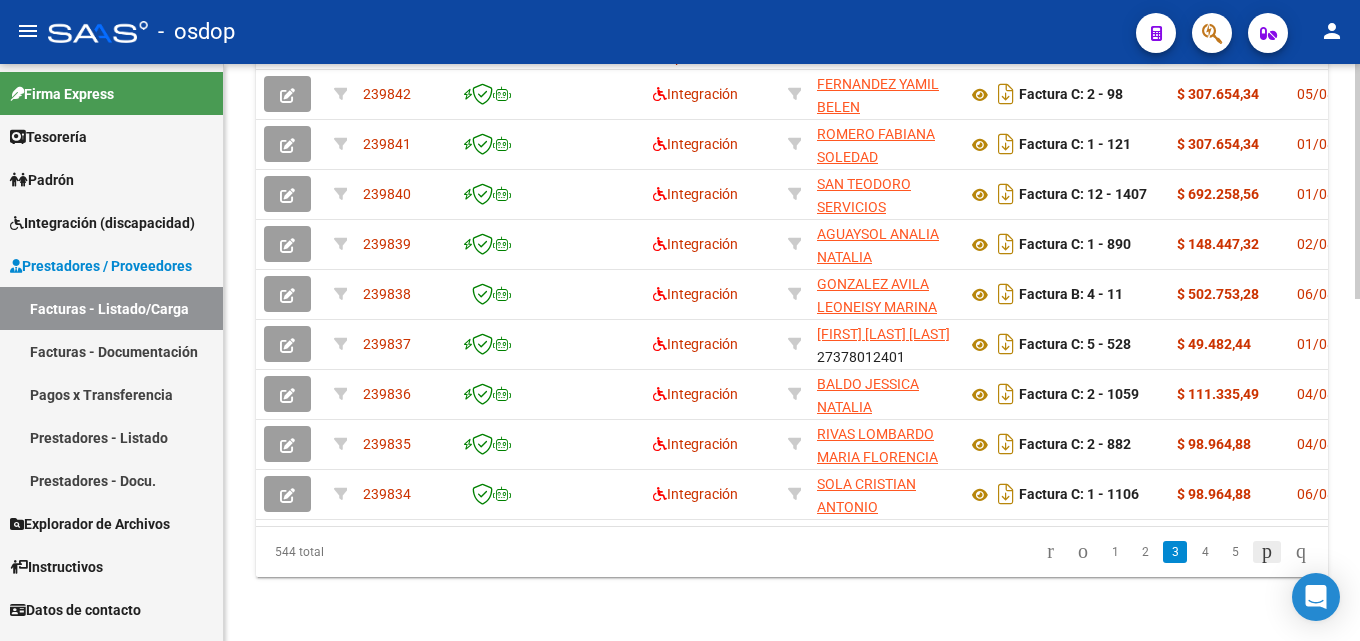click 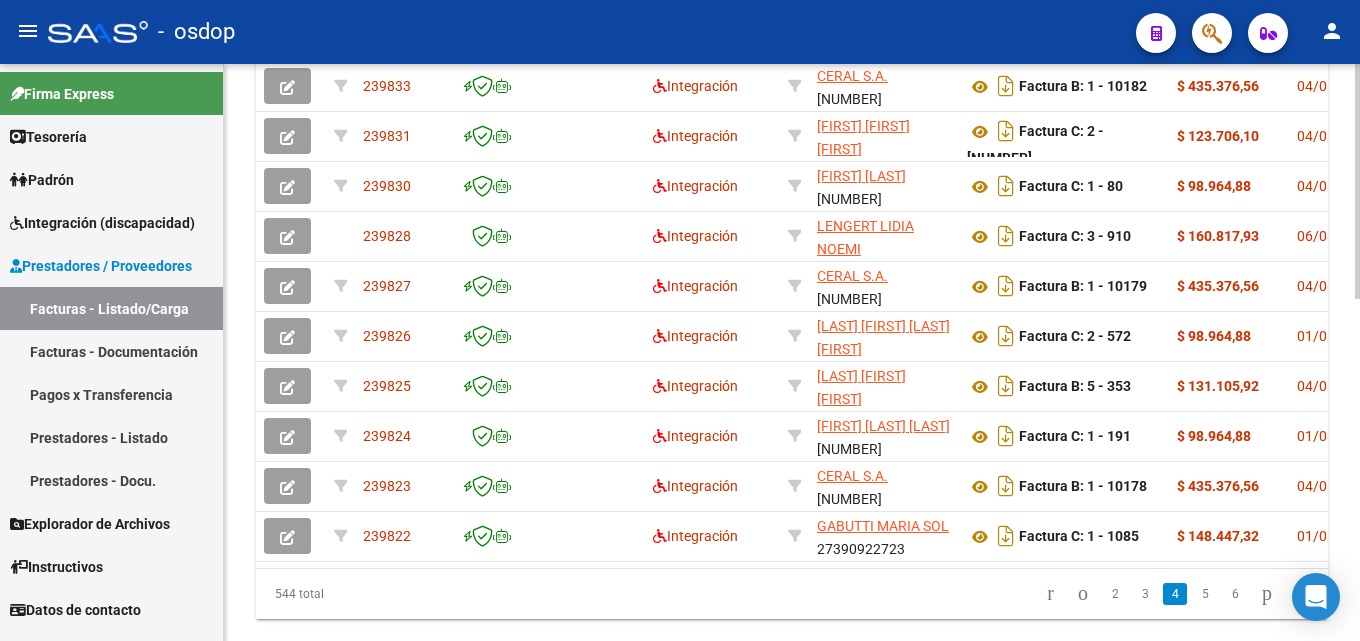 scroll, scrollTop: 788, scrollLeft: 0, axis: vertical 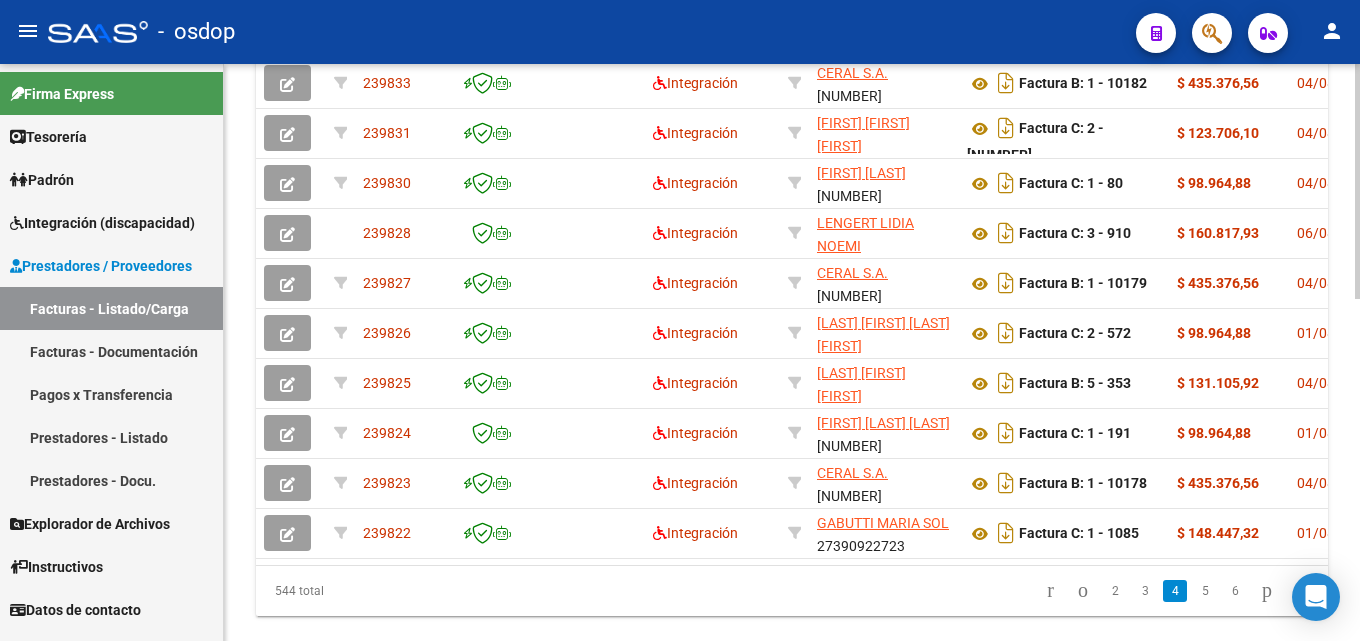 click 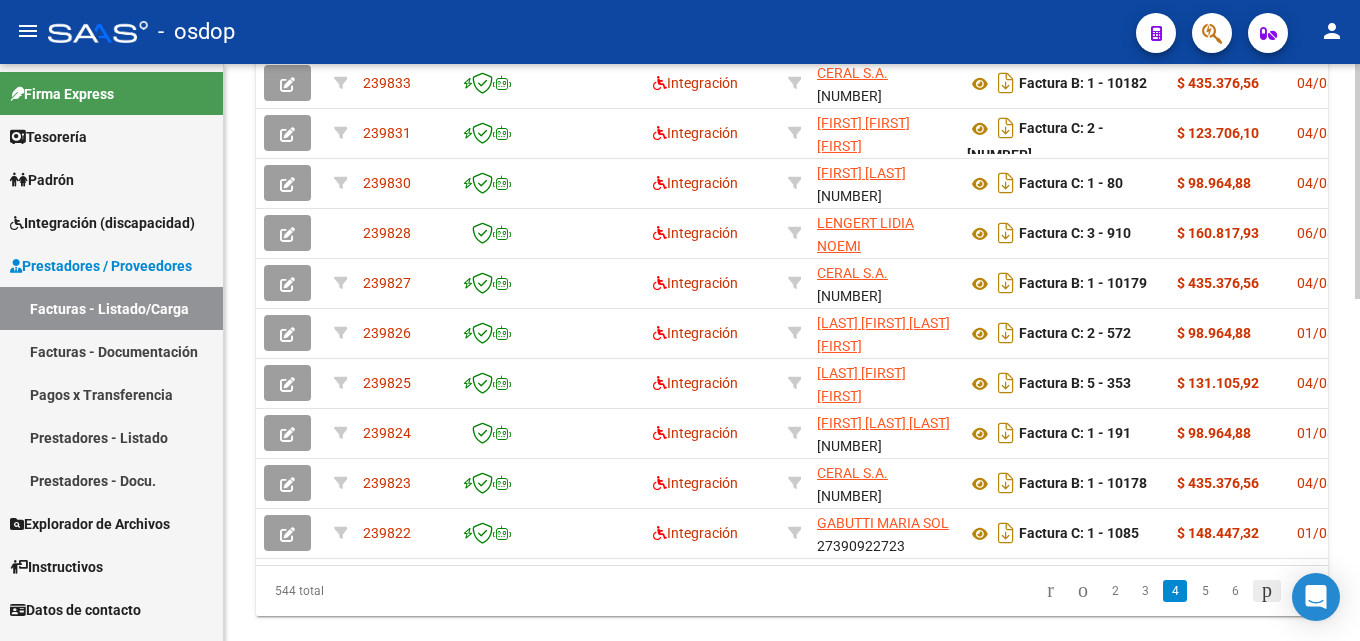 click 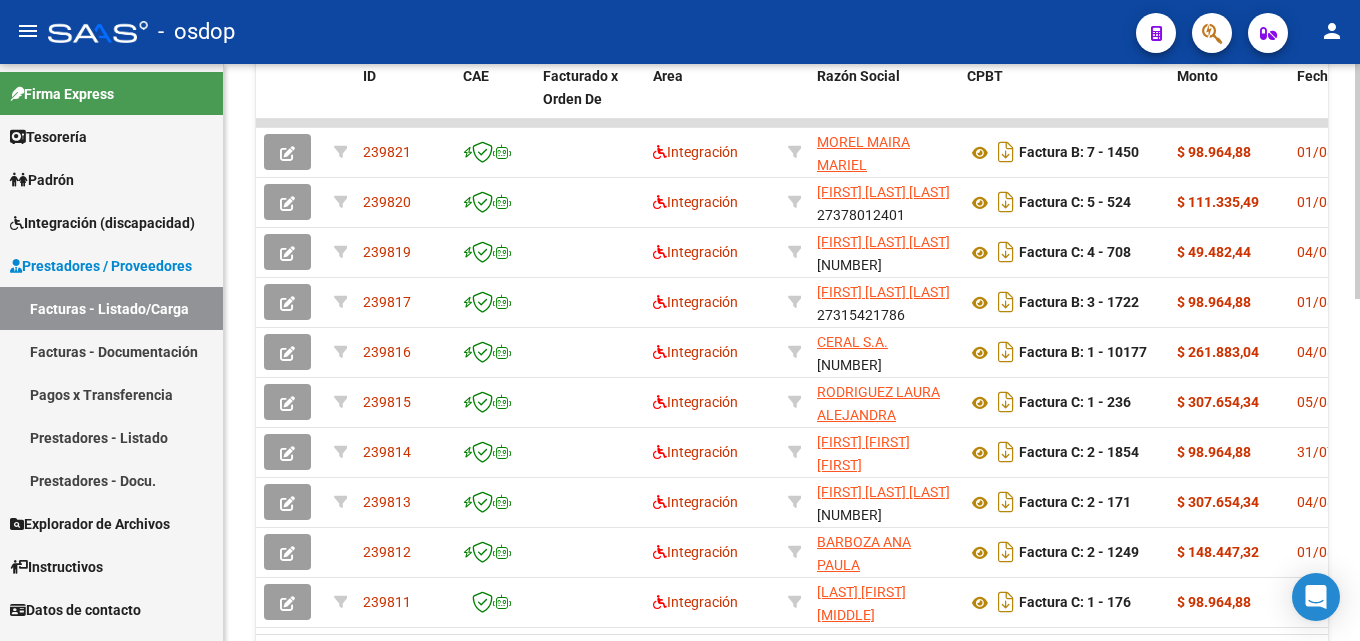 scroll, scrollTop: 722, scrollLeft: 0, axis: vertical 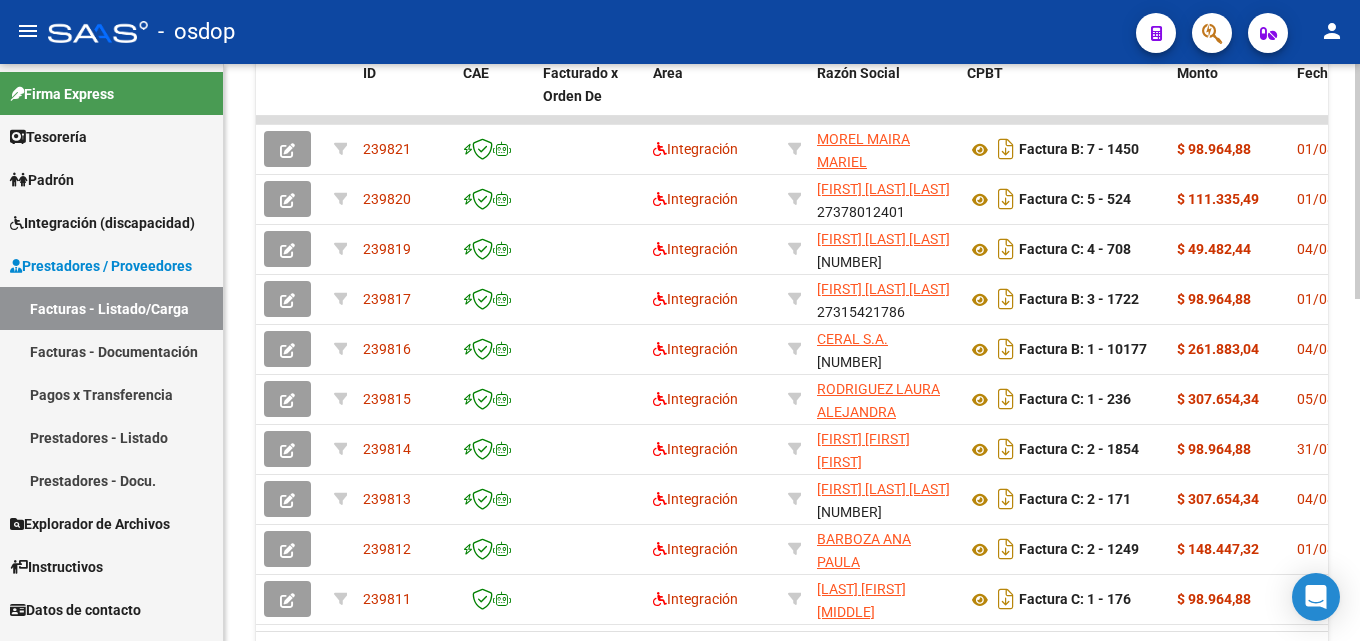 click 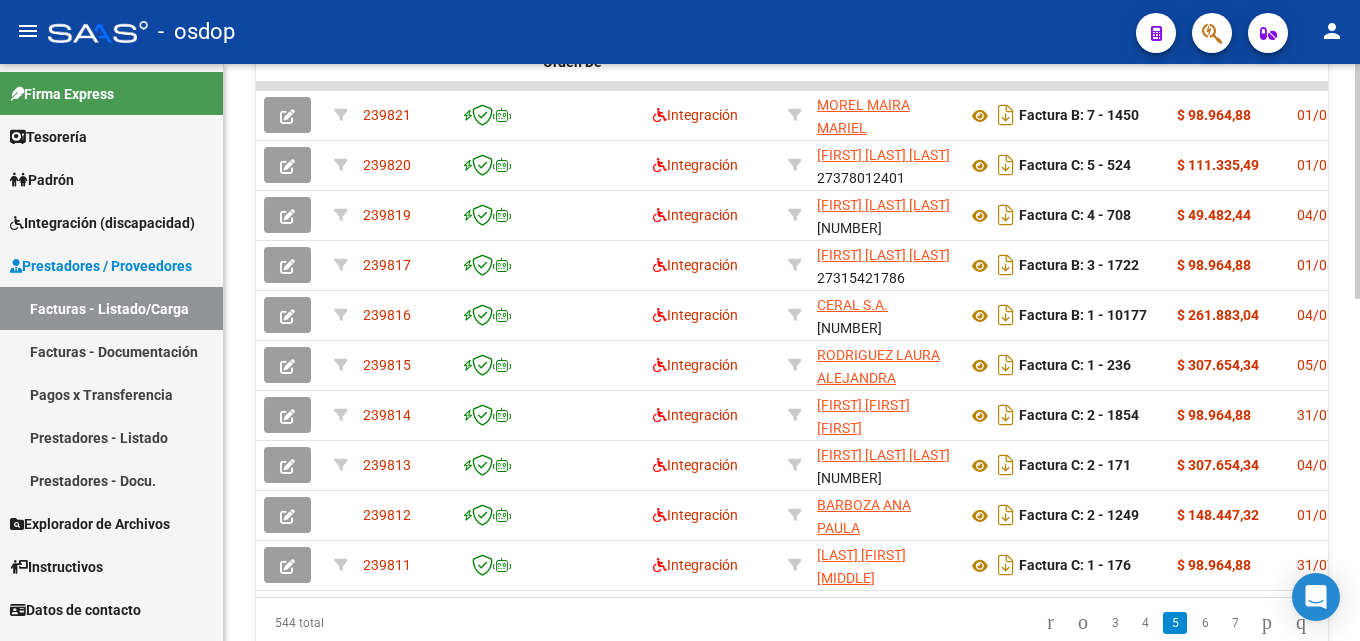 scroll, scrollTop: 761, scrollLeft: 0, axis: vertical 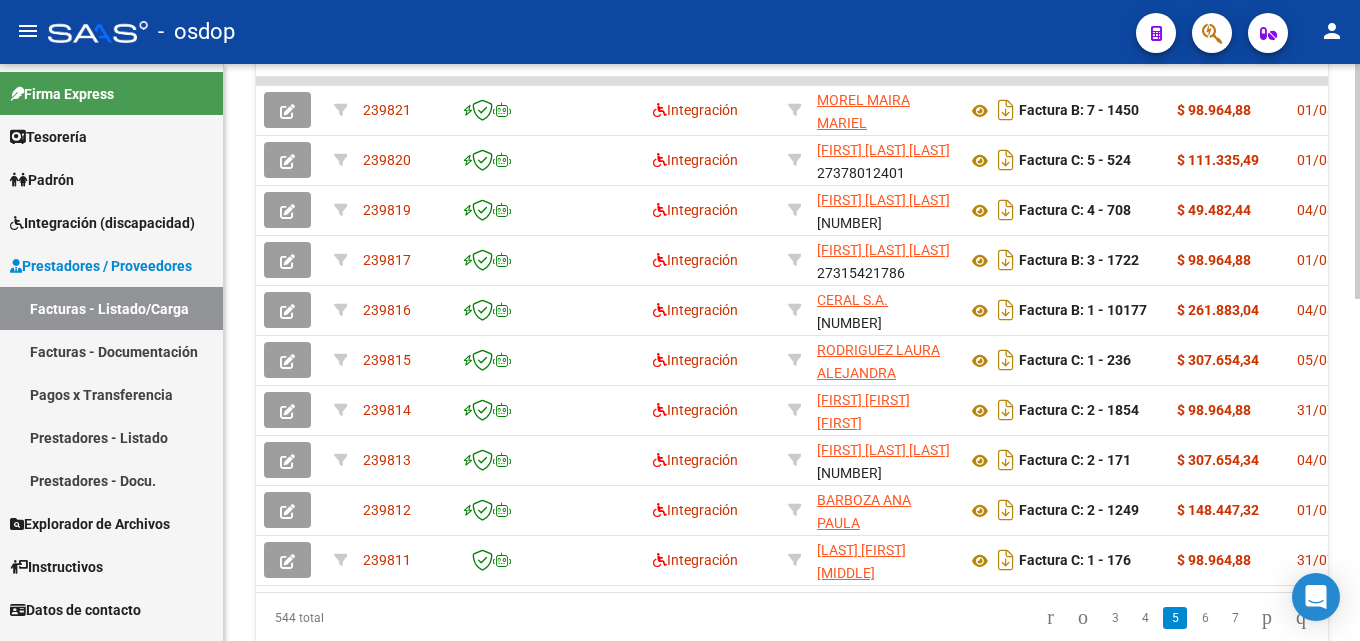 click 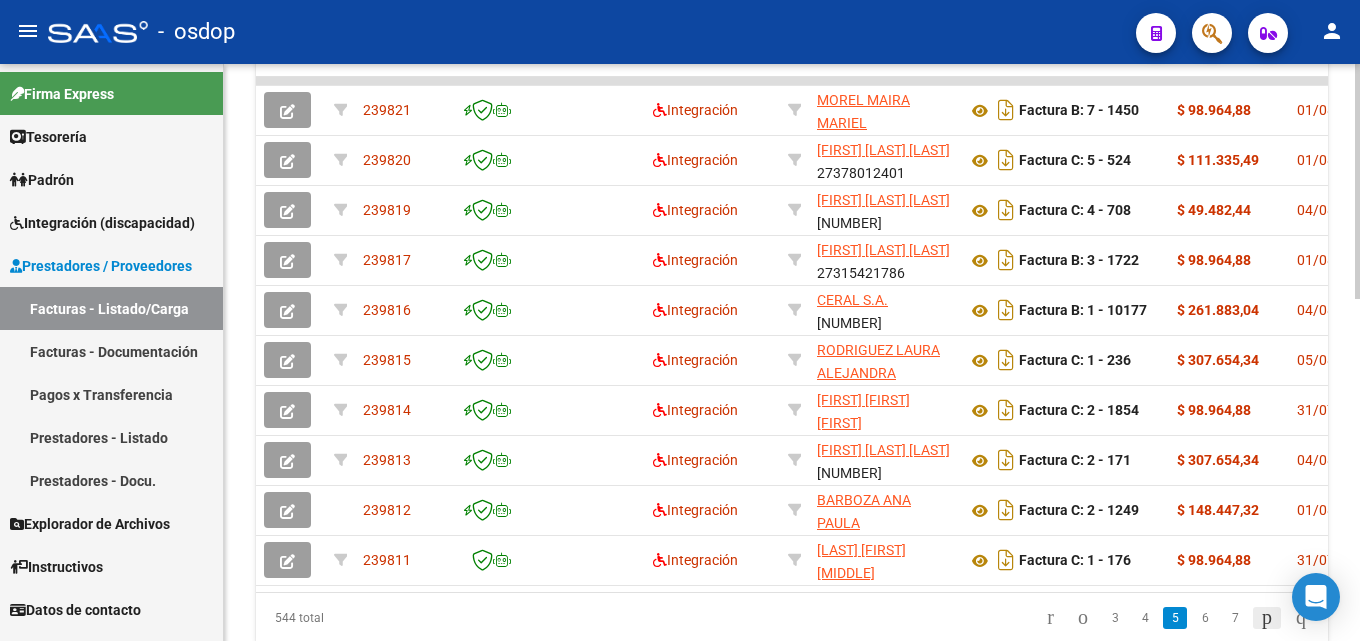 click 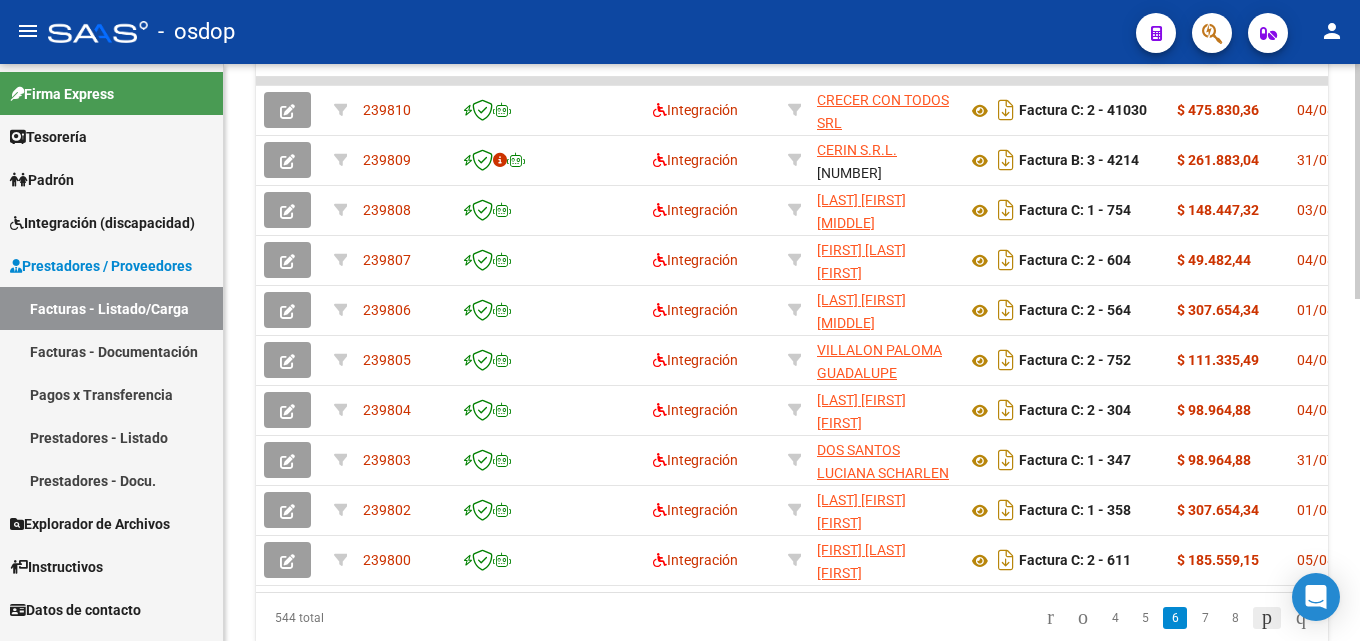 click 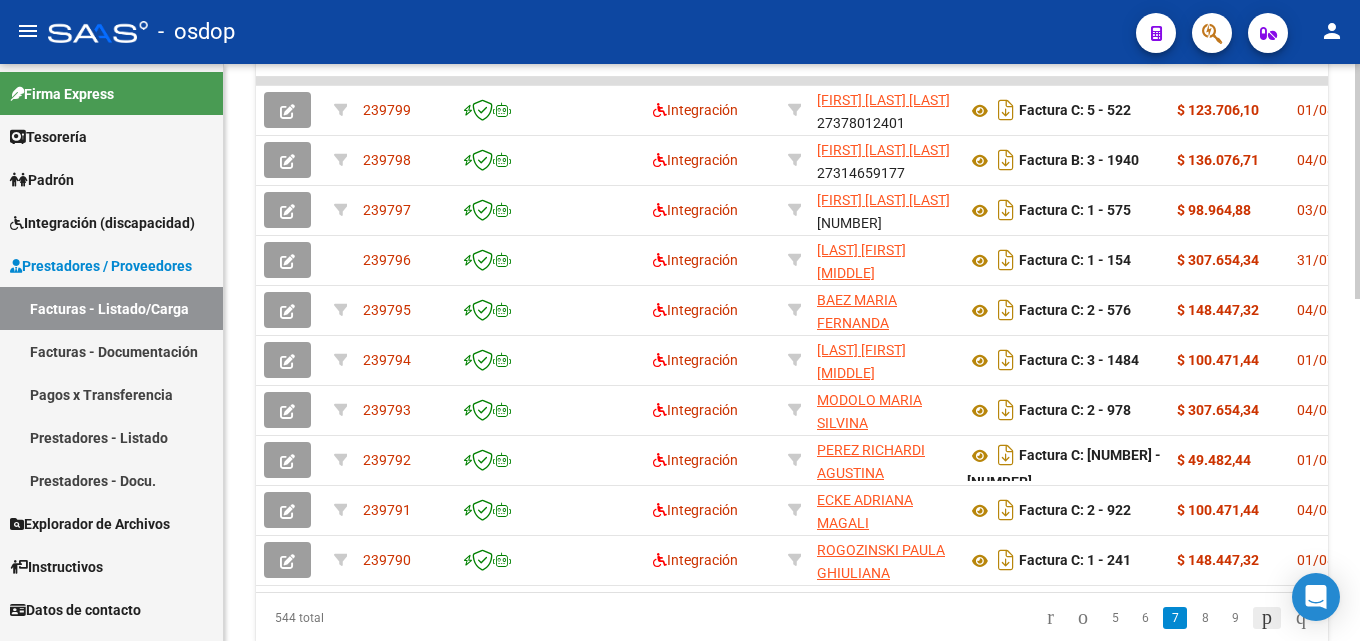 click 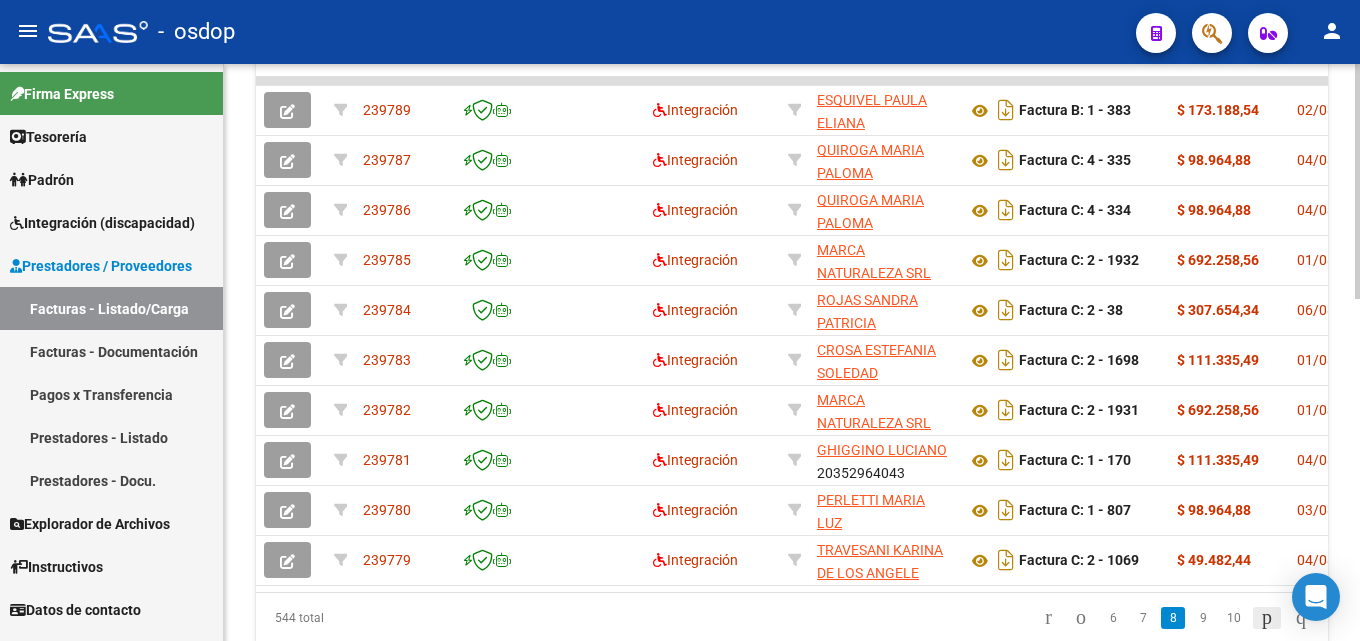 click 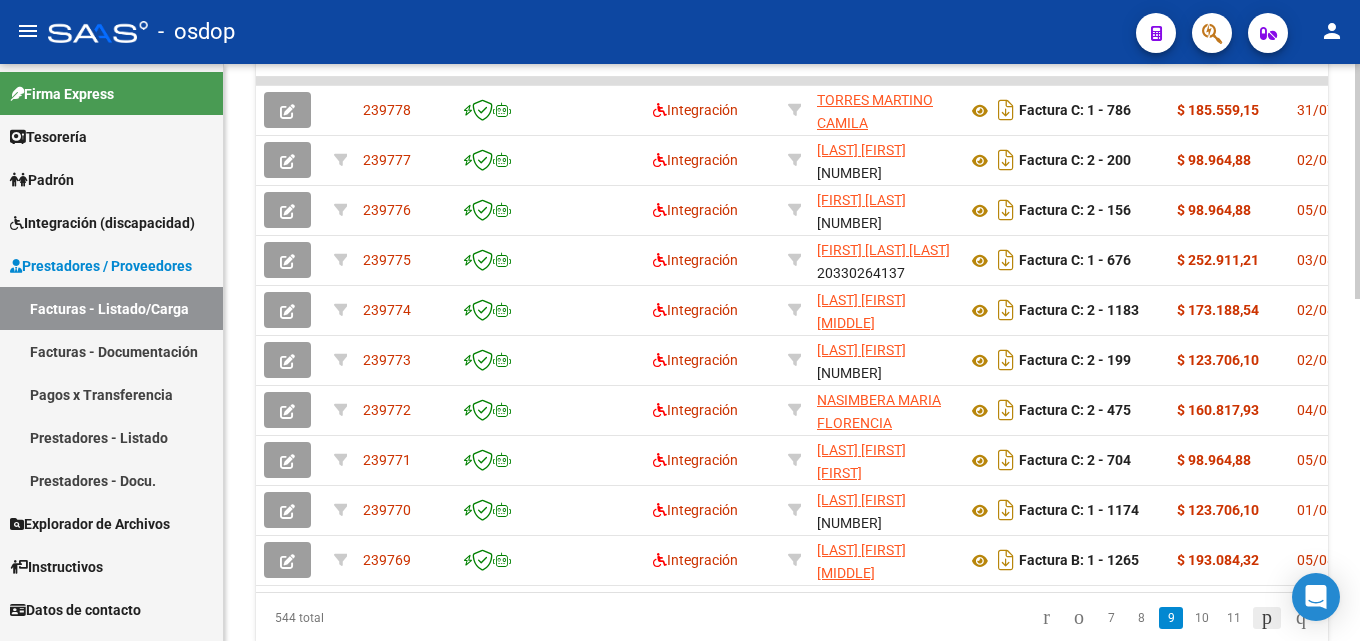 click 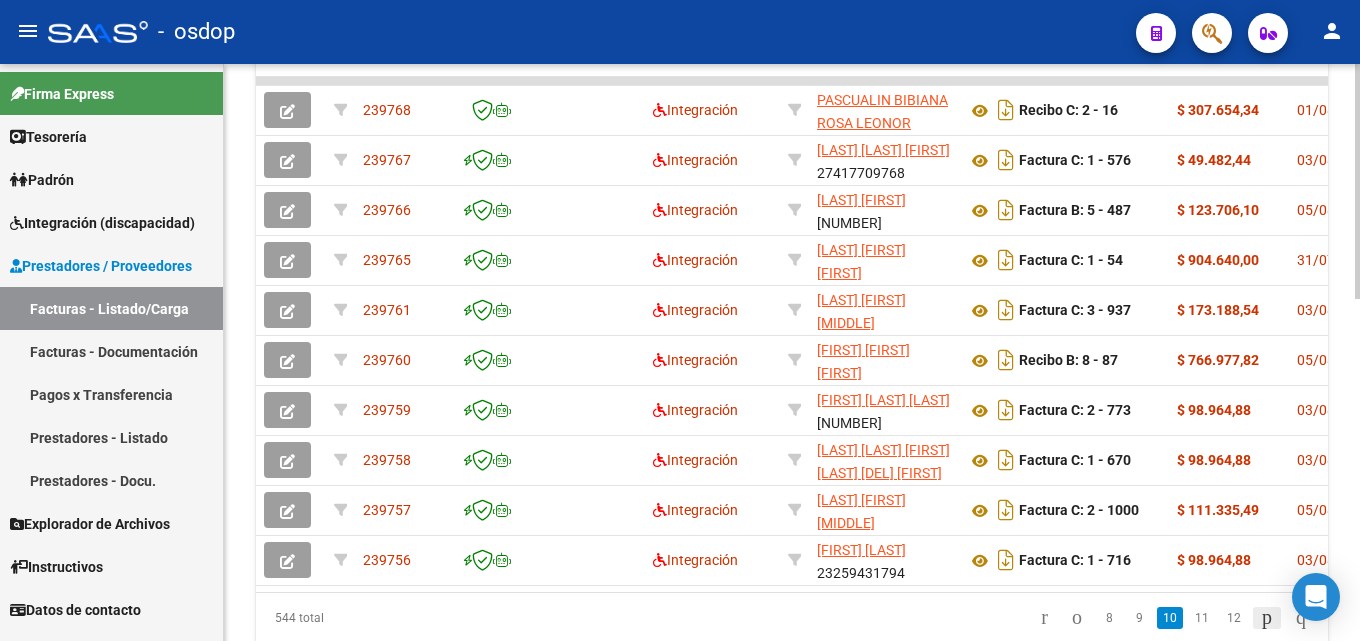 click 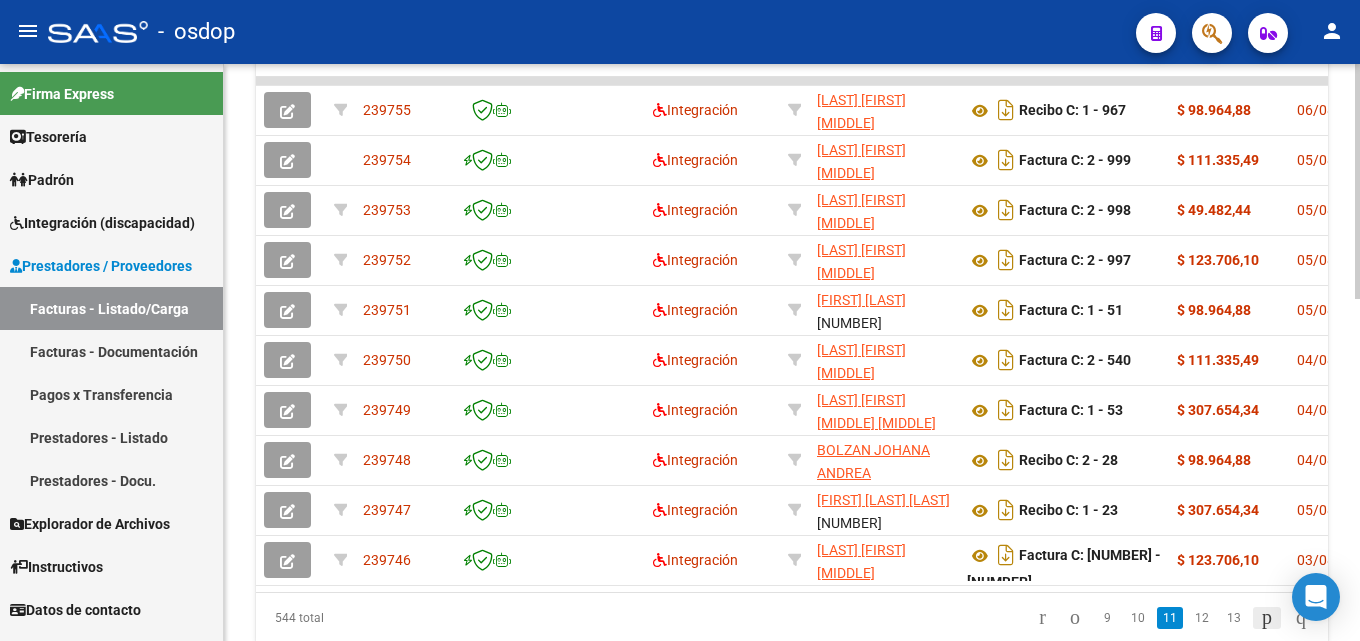click 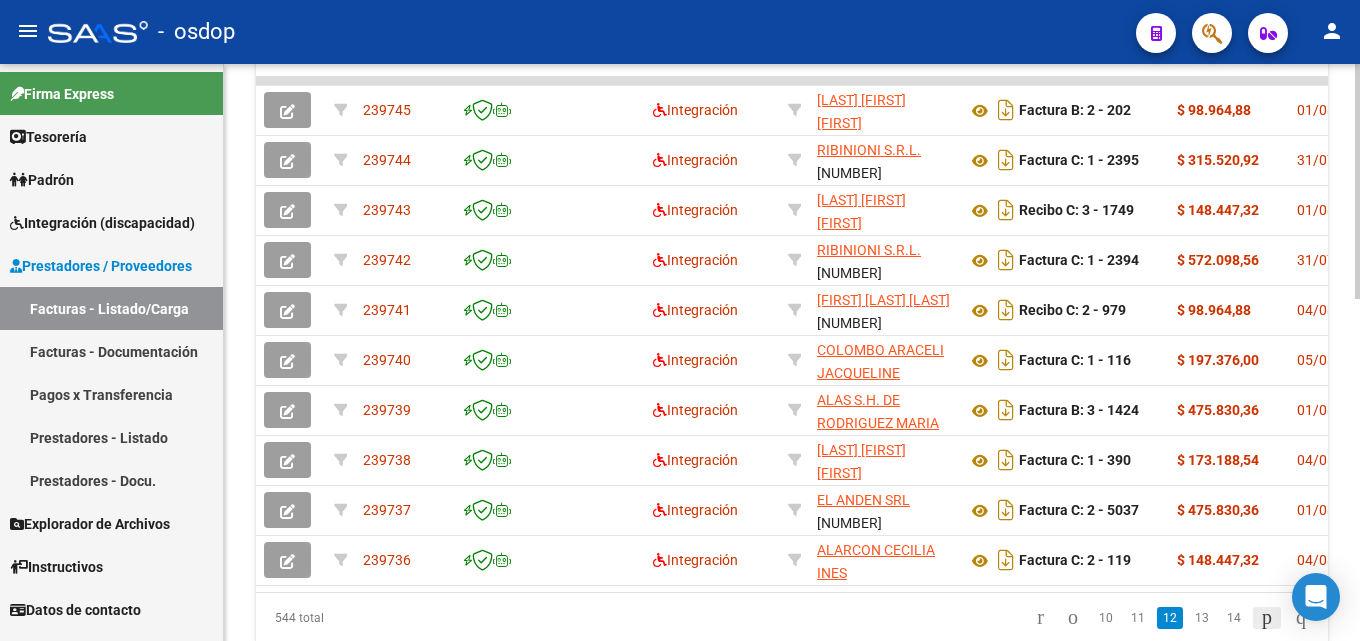 click 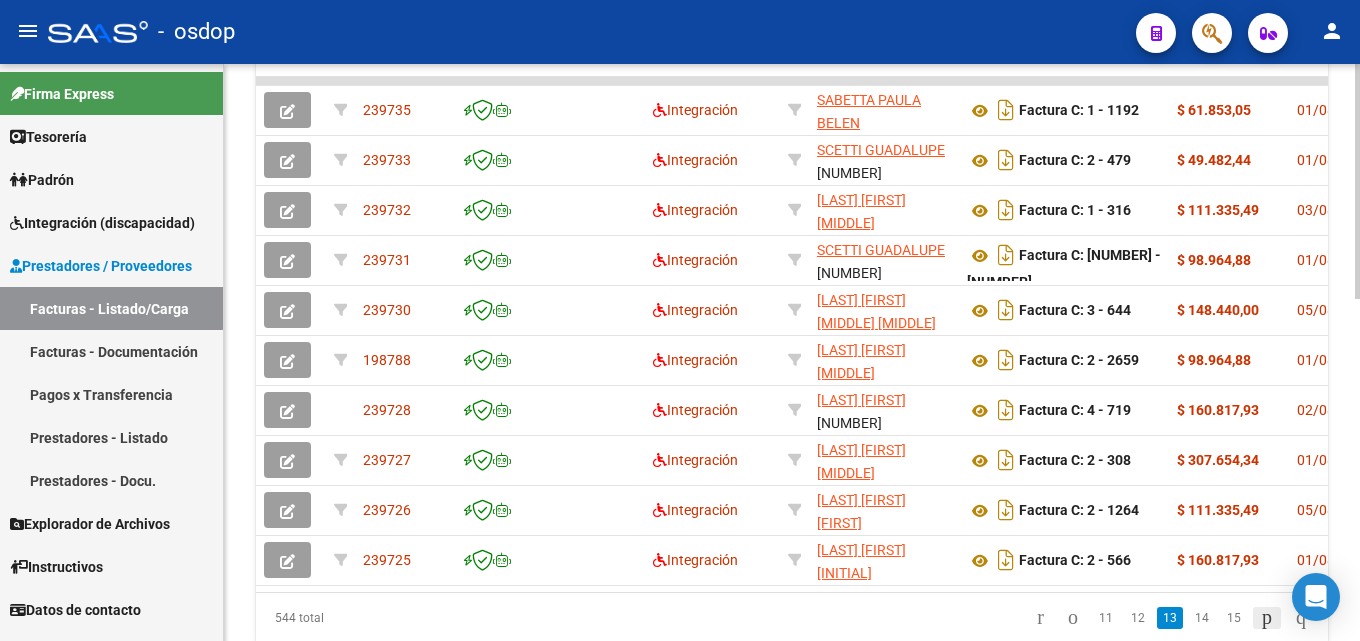 click 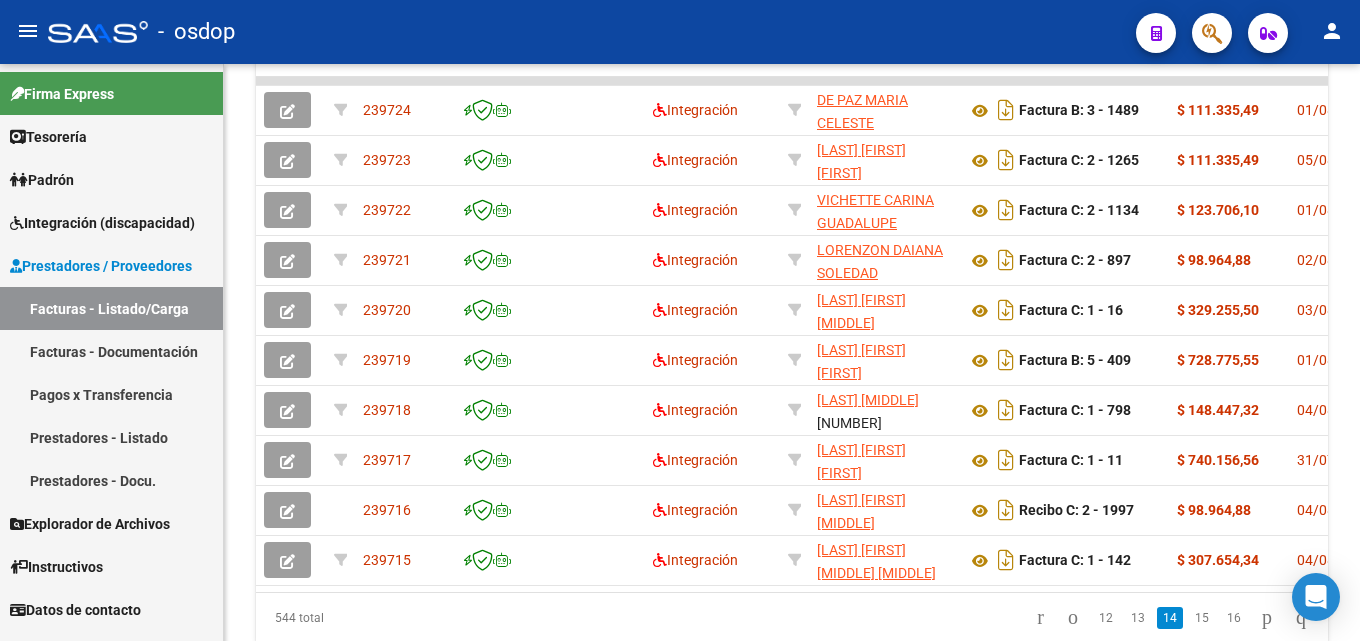 click on "Prestadores - Listado" at bounding box center [111, 437] 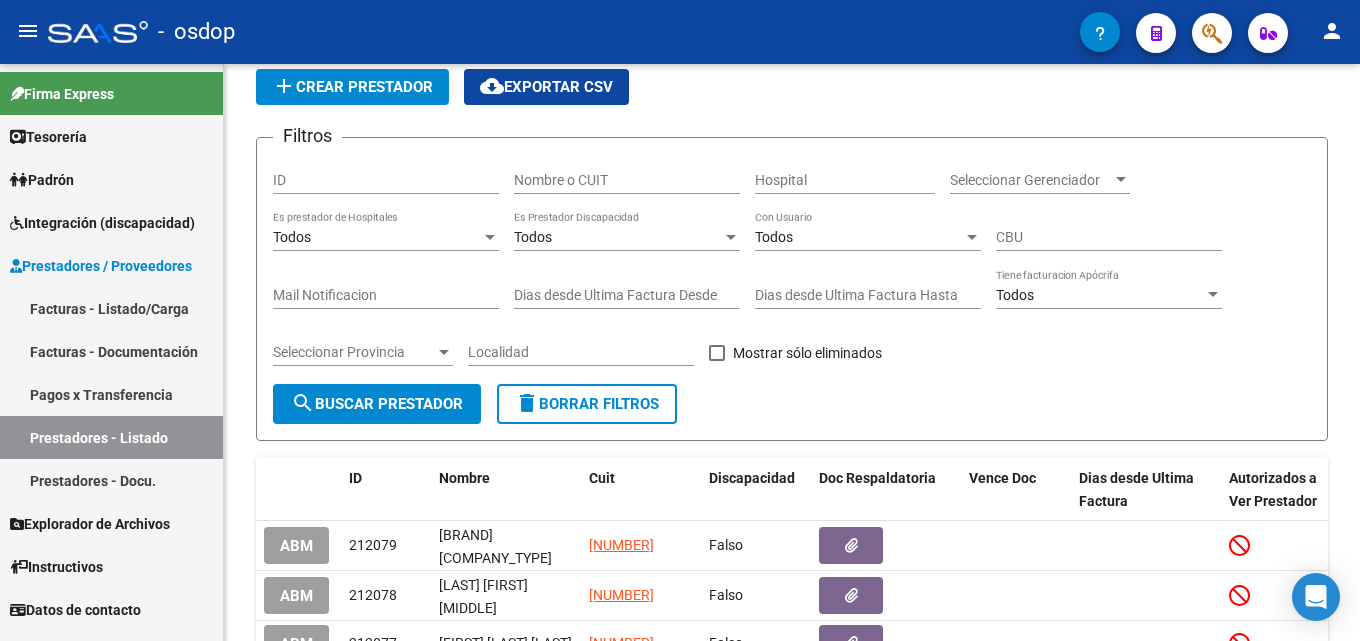 scroll, scrollTop: 586, scrollLeft: 0, axis: vertical 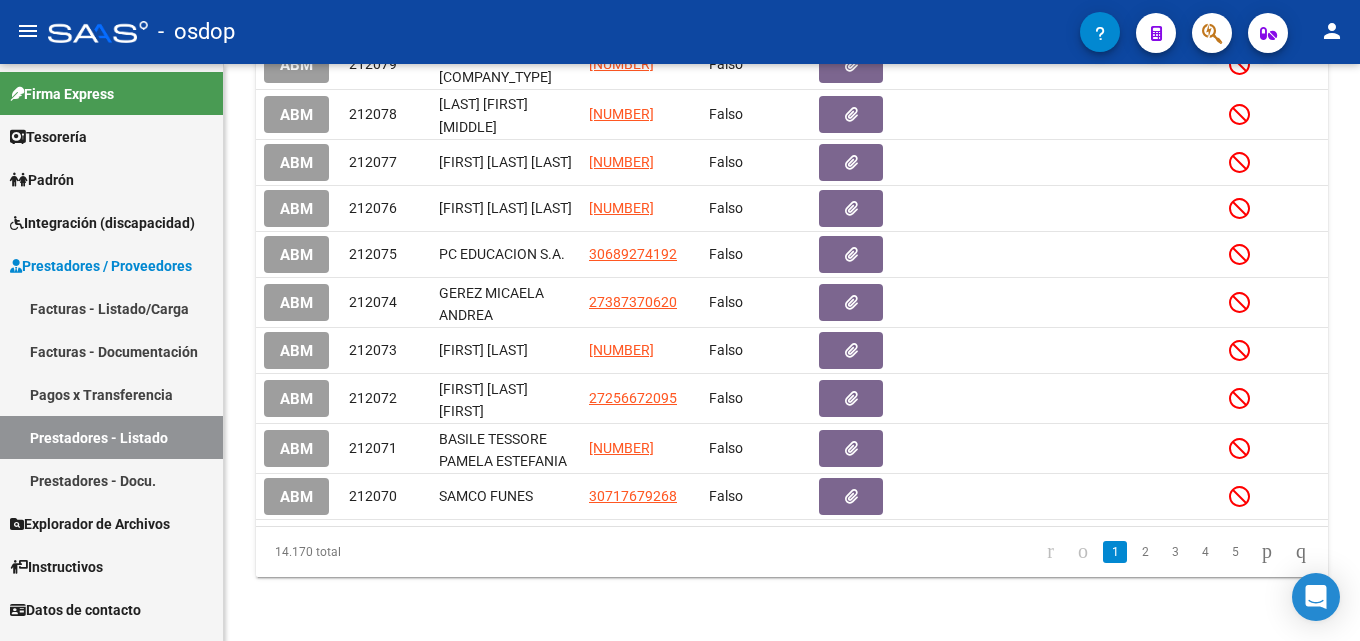 click on "Prestadores - Listado" at bounding box center (111, 437) 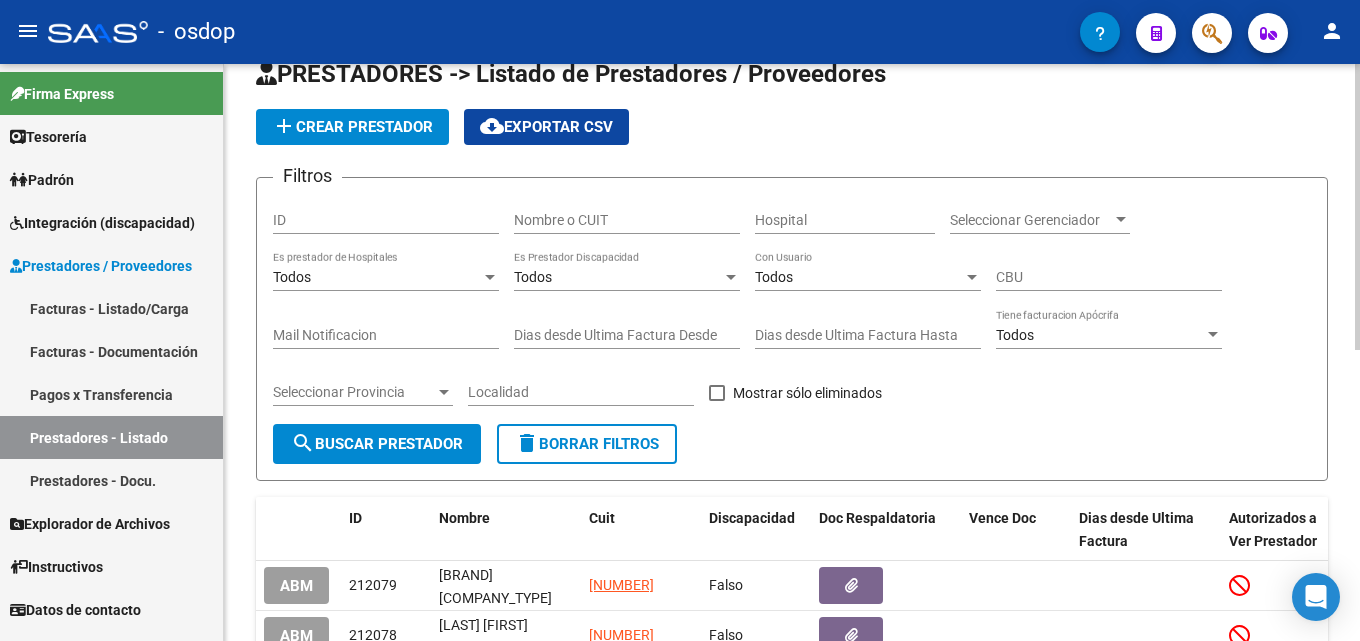 scroll, scrollTop: 0, scrollLeft: 0, axis: both 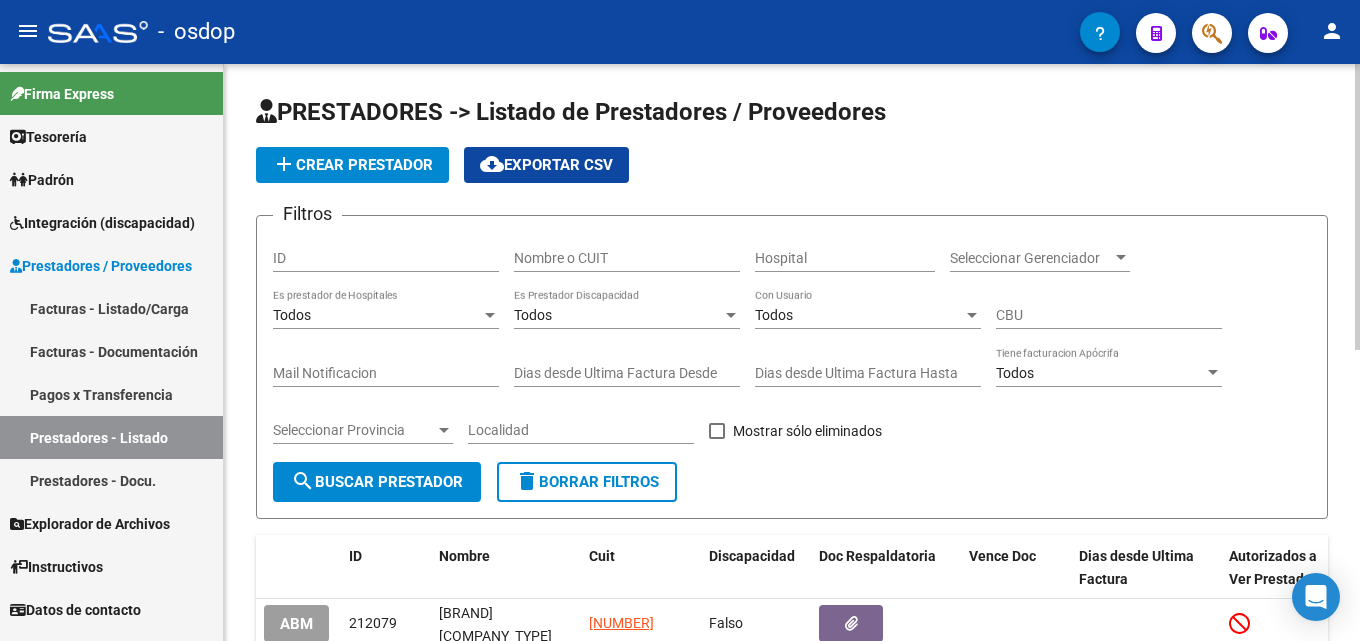 click 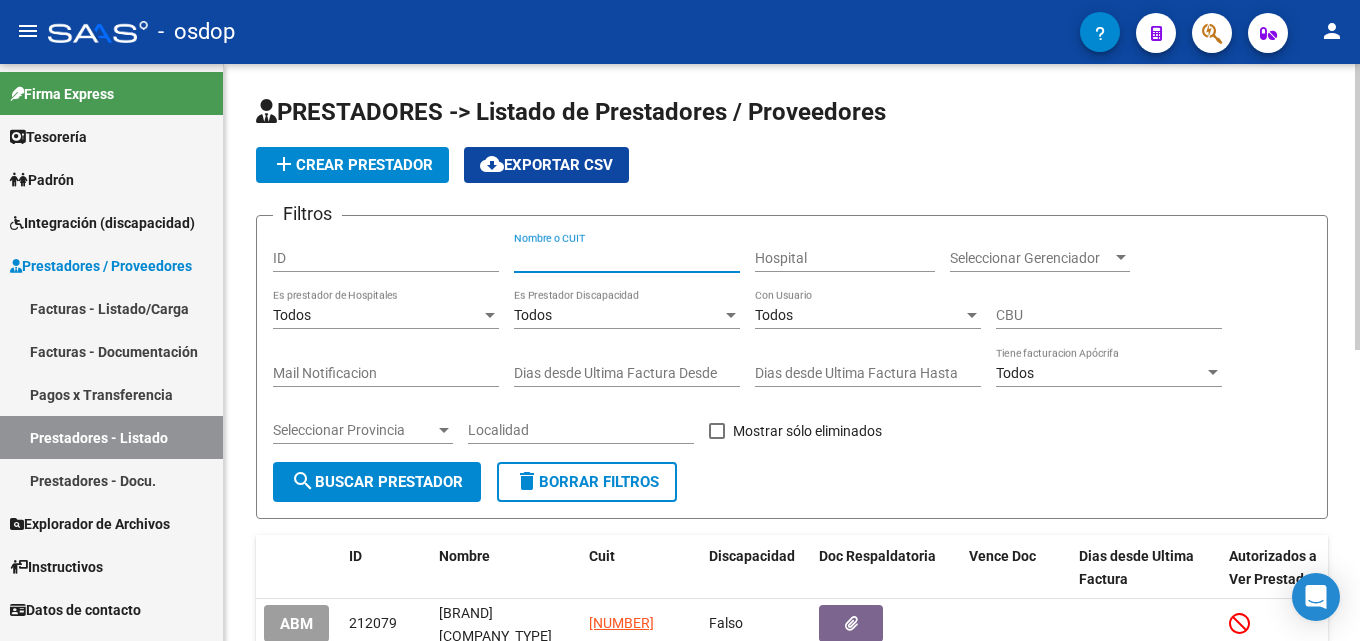 paste on "27289822262" 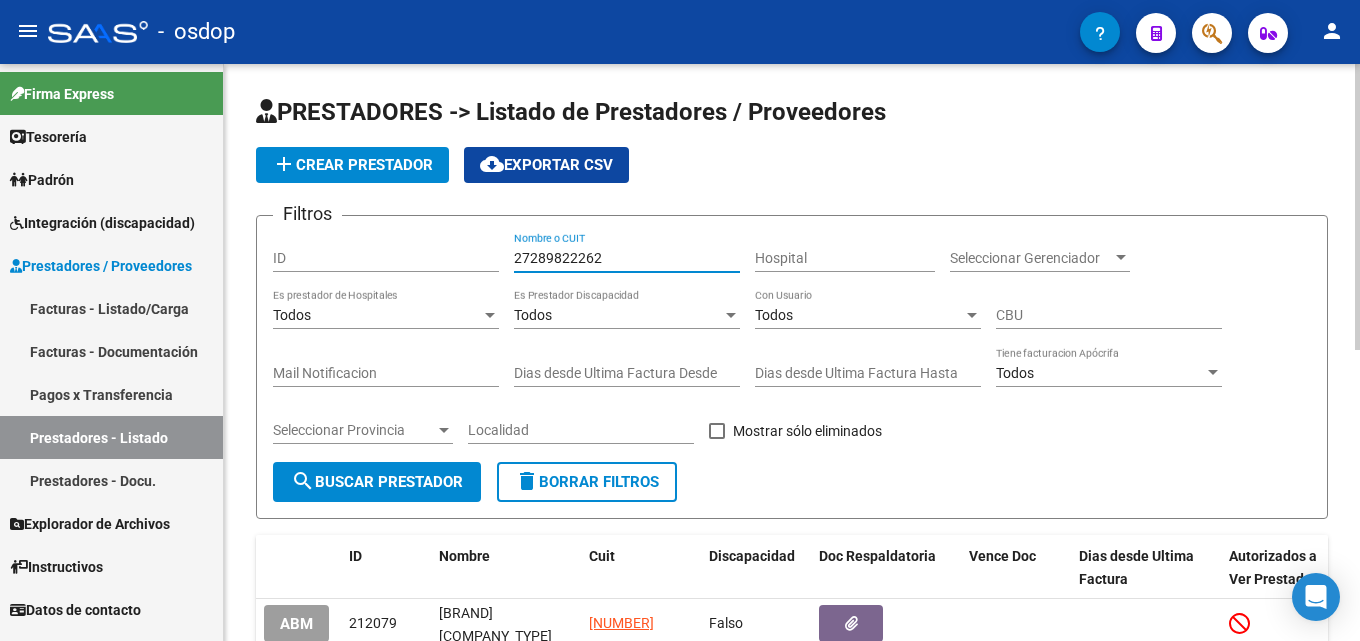 click on "27289822262" at bounding box center (627, 258) 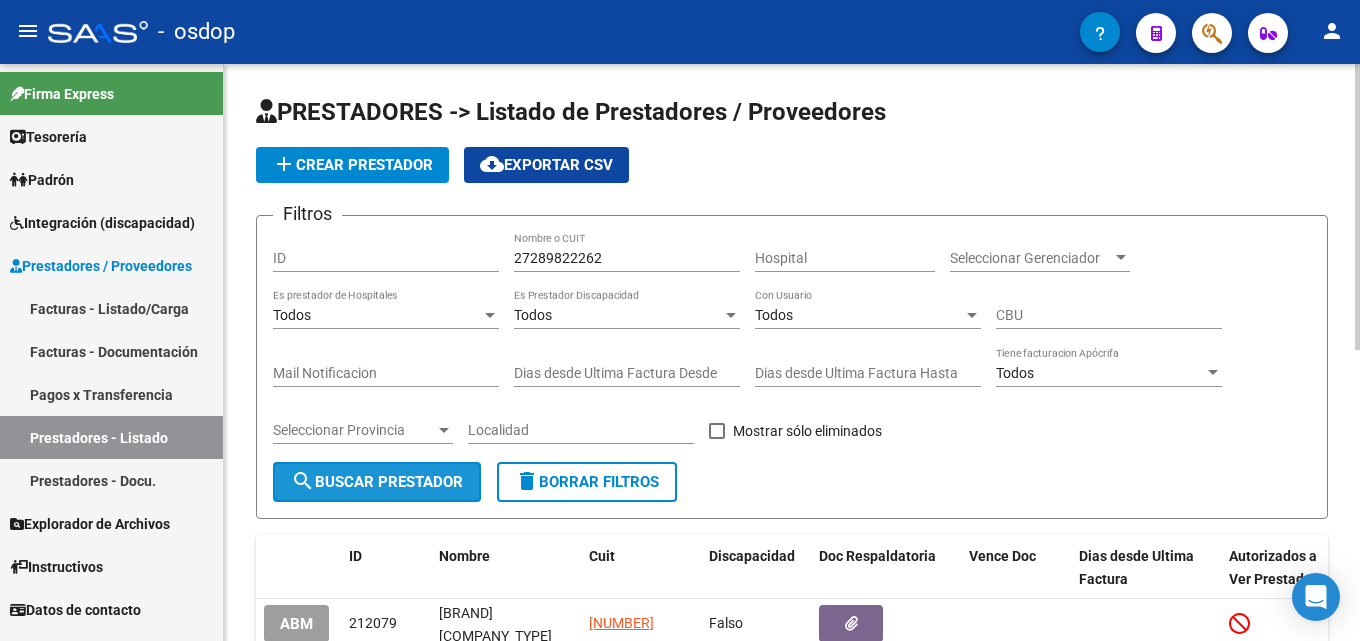 click on "search  Buscar Prestador" 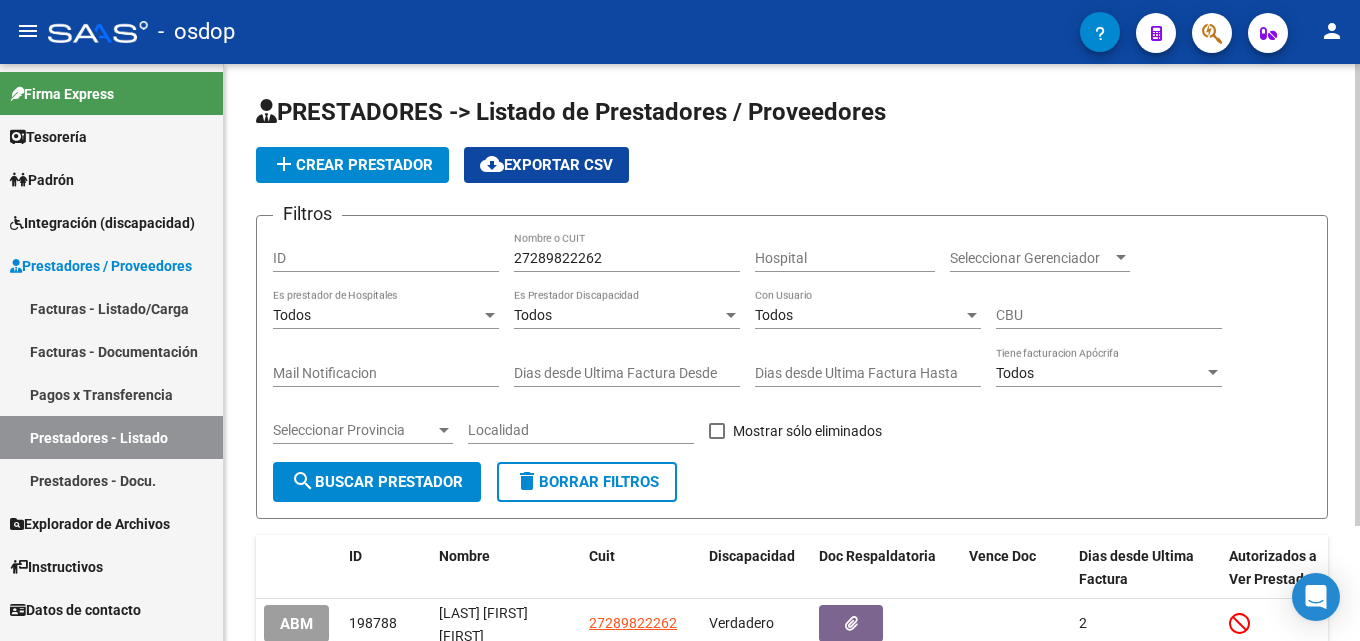 scroll, scrollTop: 144, scrollLeft: 0, axis: vertical 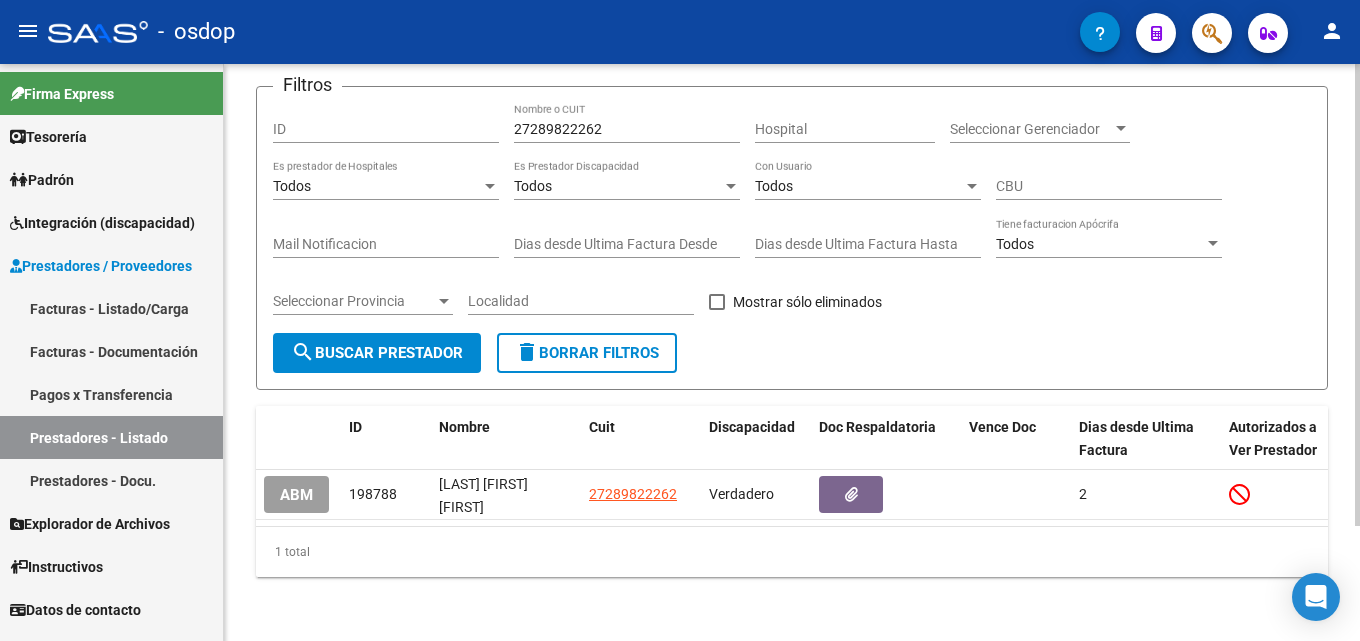 click 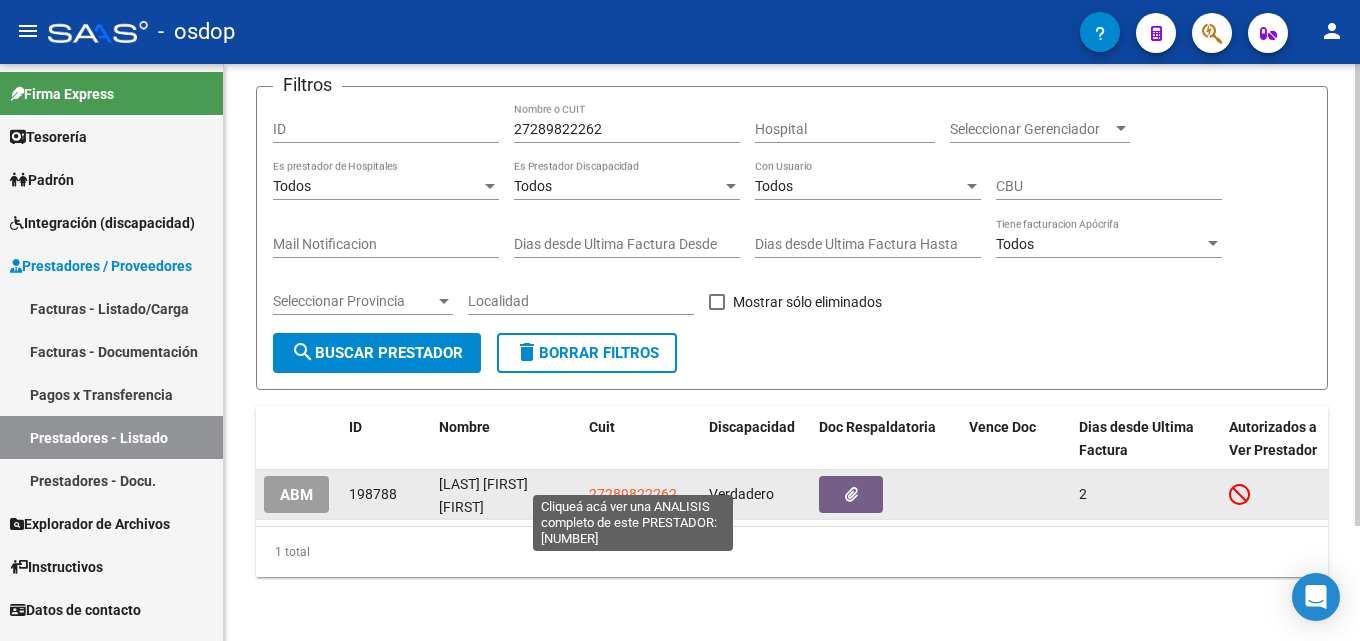 click on "27289822262" 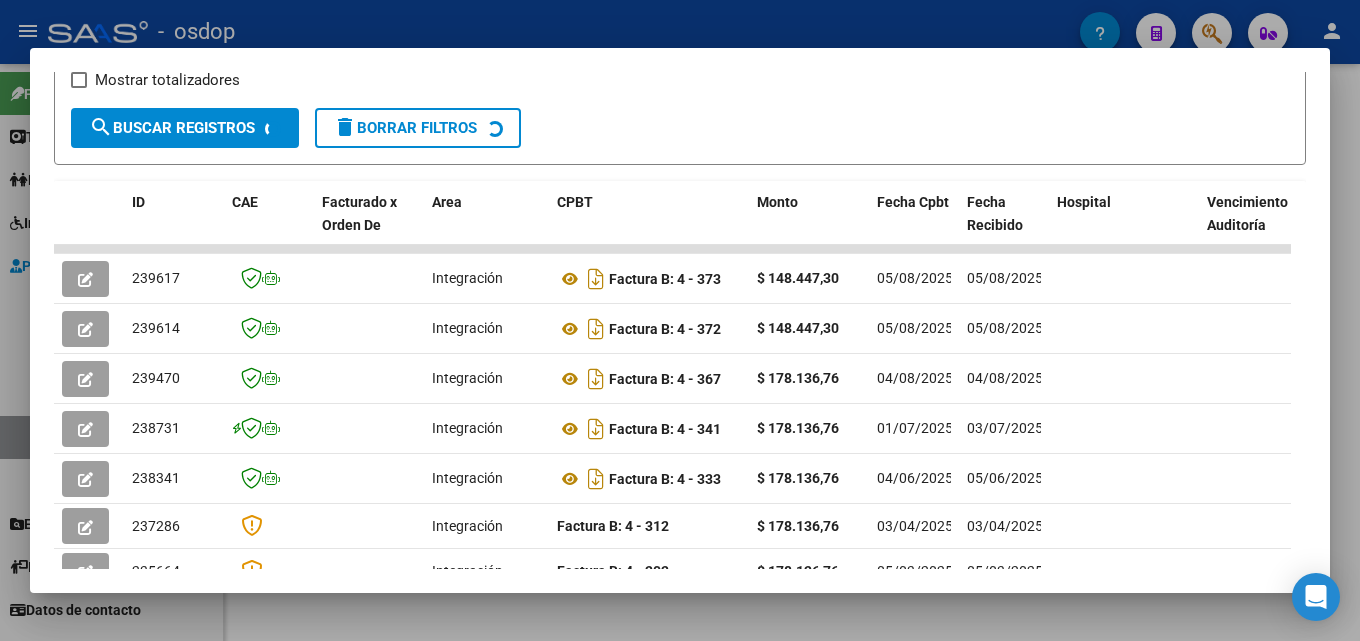 scroll, scrollTop: 374, scrollLeft: 0, axis: vertical 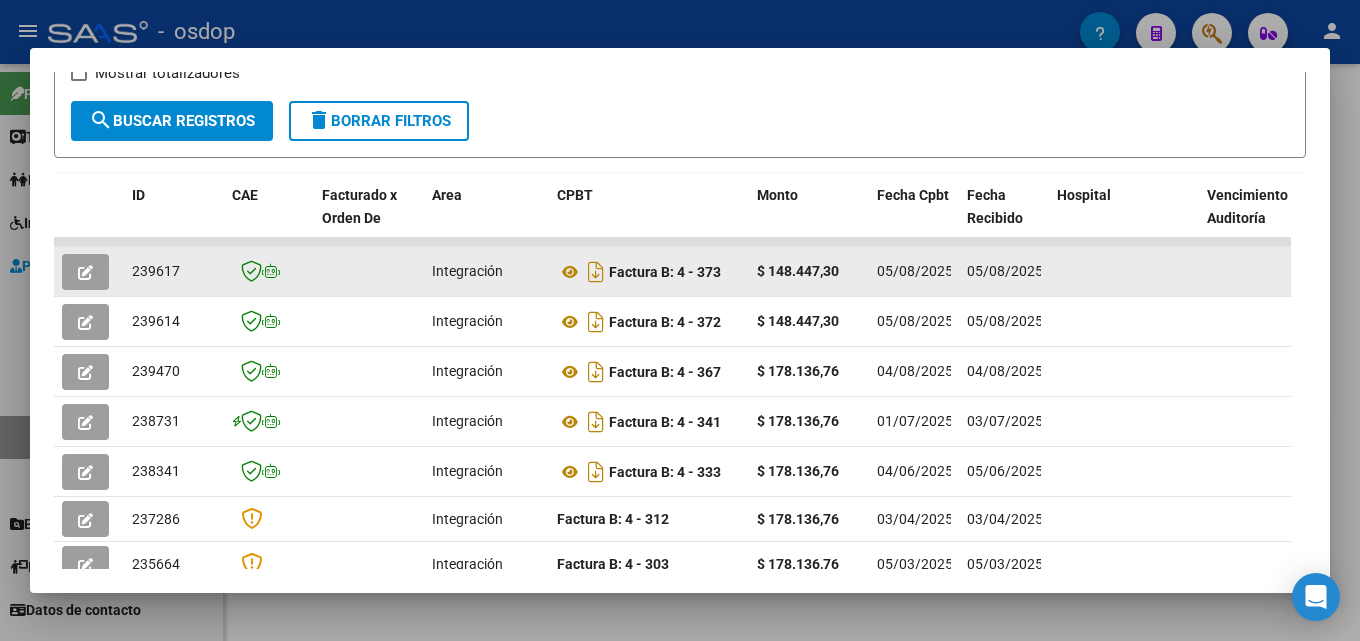 click 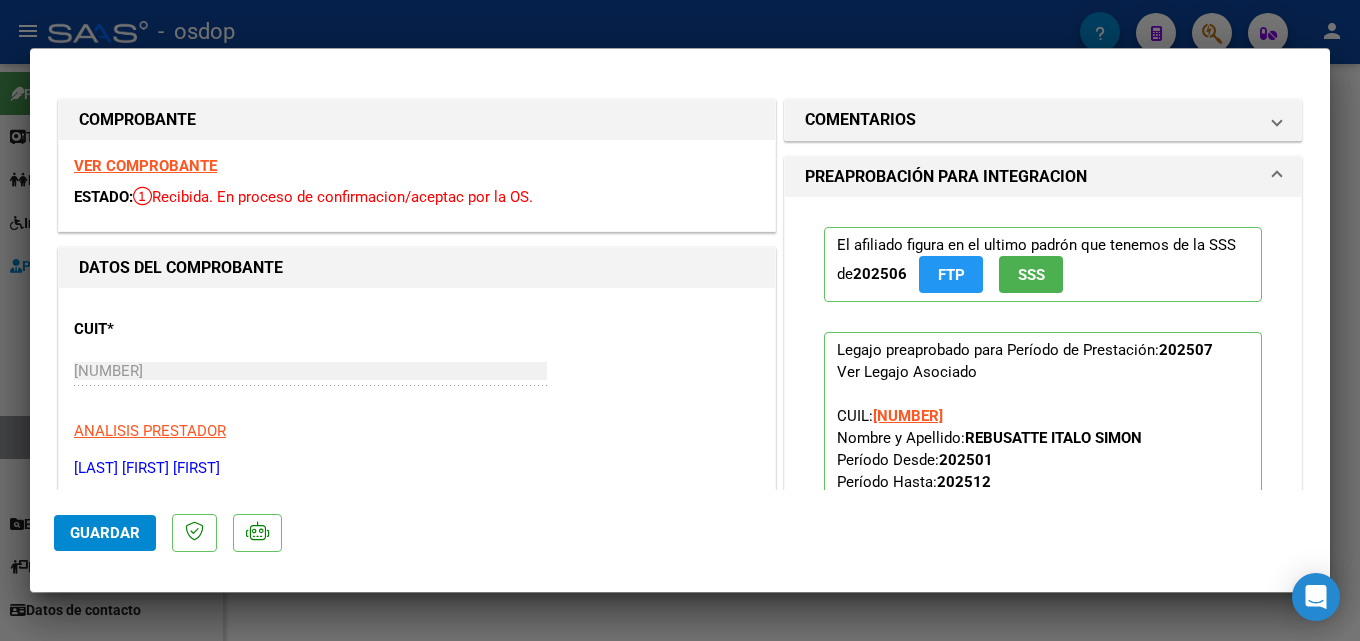 click at bounding box center [680, 320] 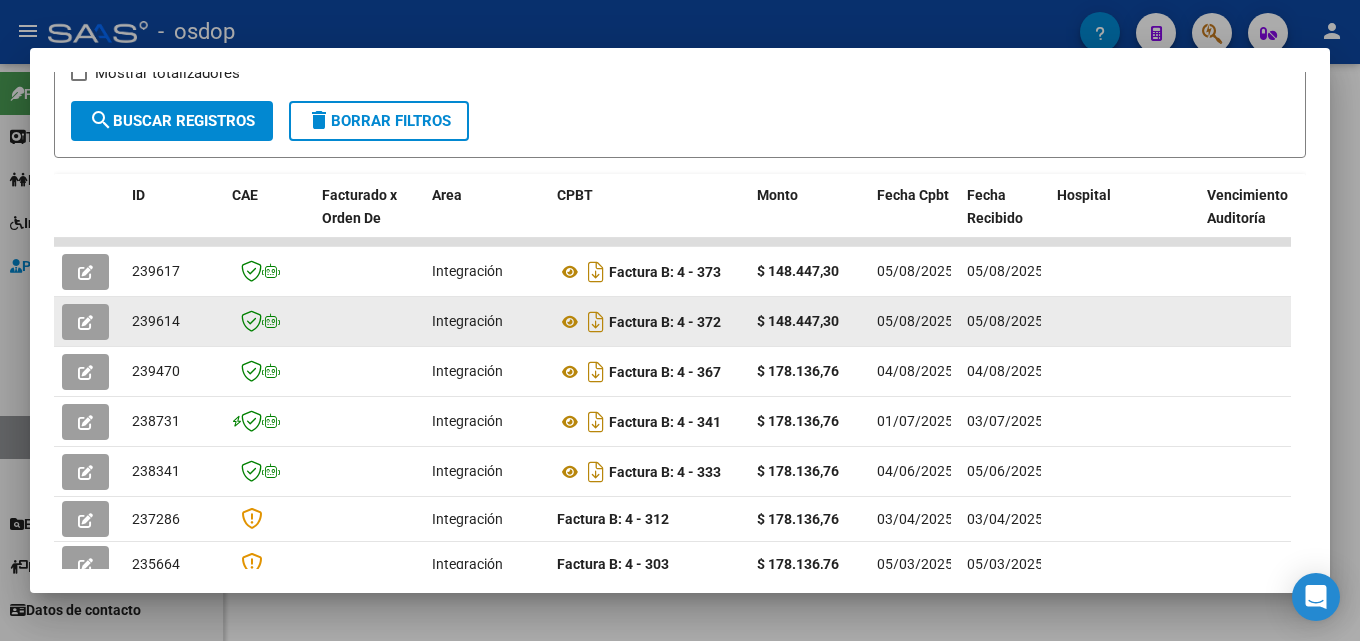 click 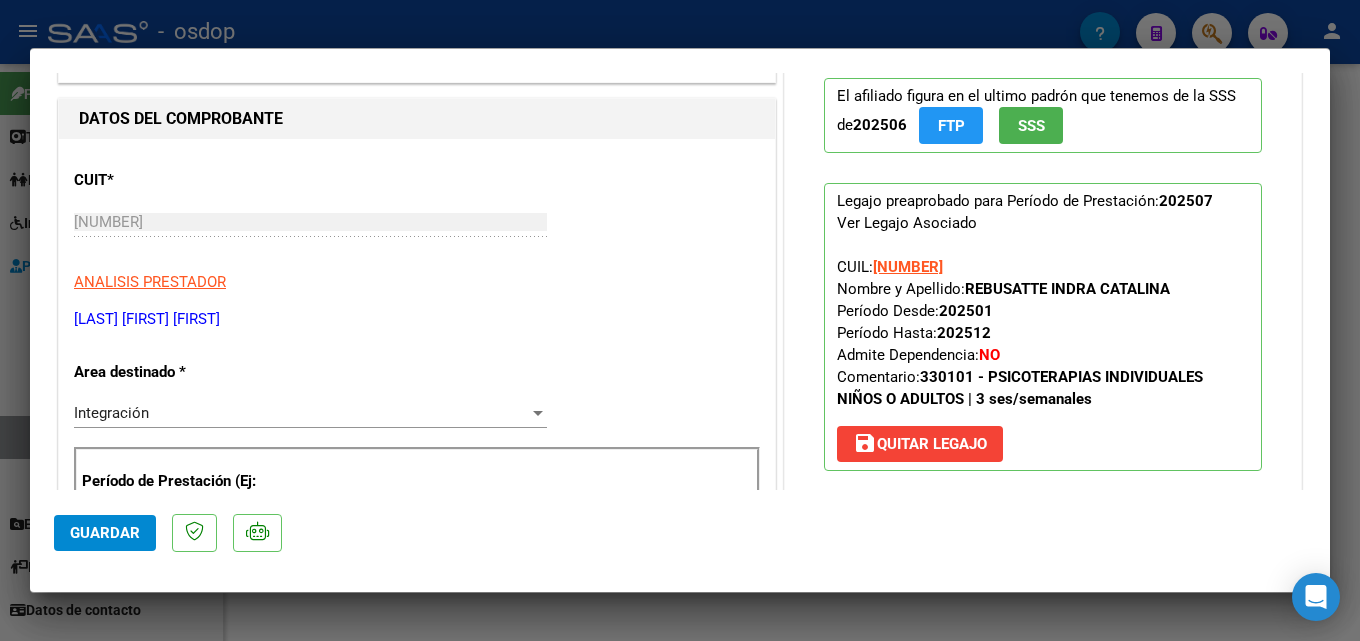 scroll, scrollTop: 159, scrollLeft: 0, axis: vertical 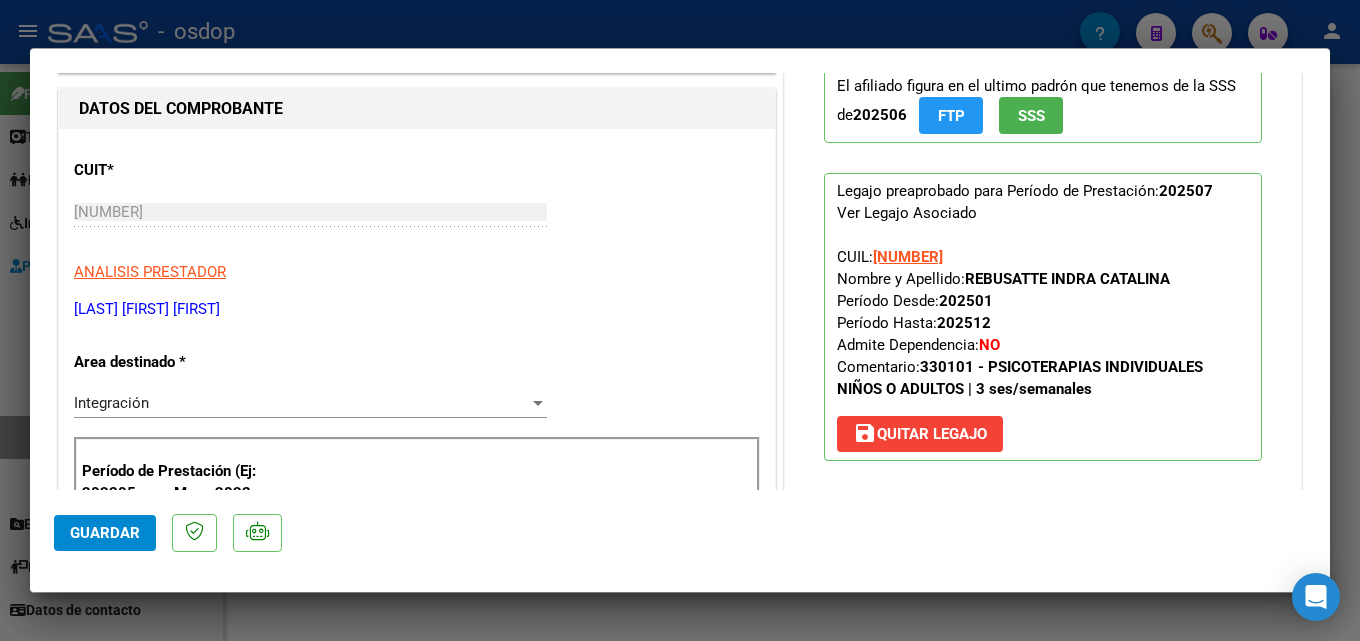 click at bounding box center [680, 320] 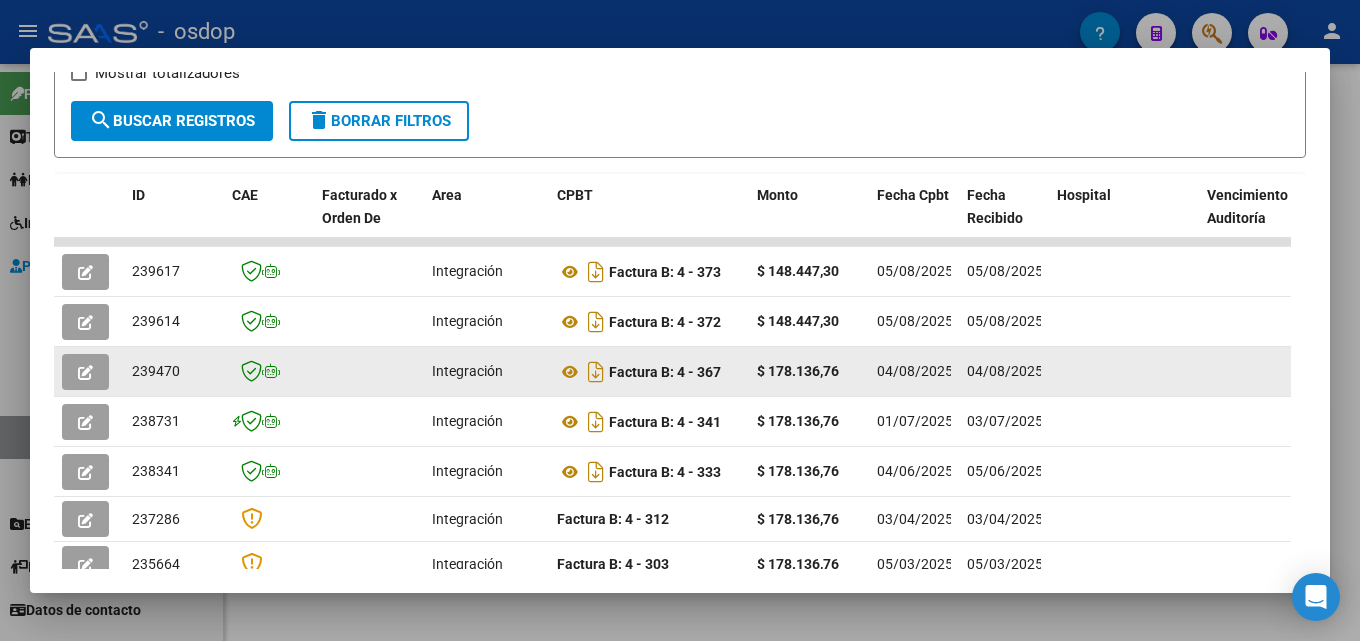 click 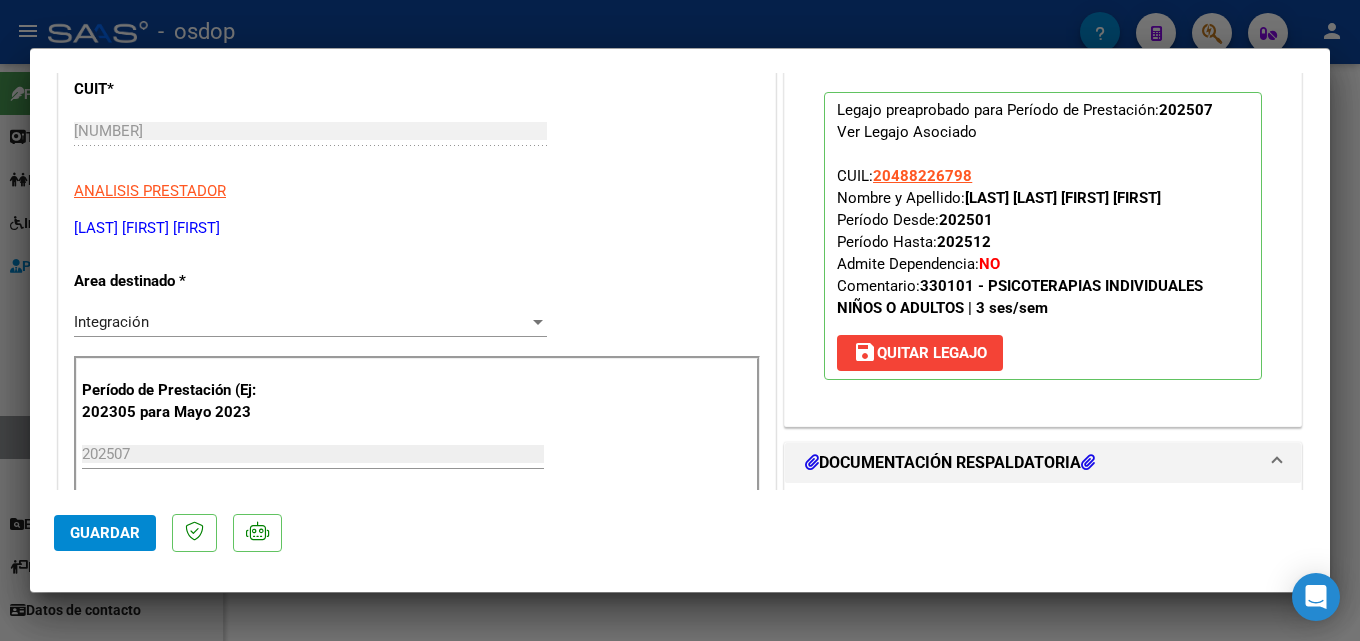 scroll, scrollTop: 298, scrollLeft: 0, axis: vertical 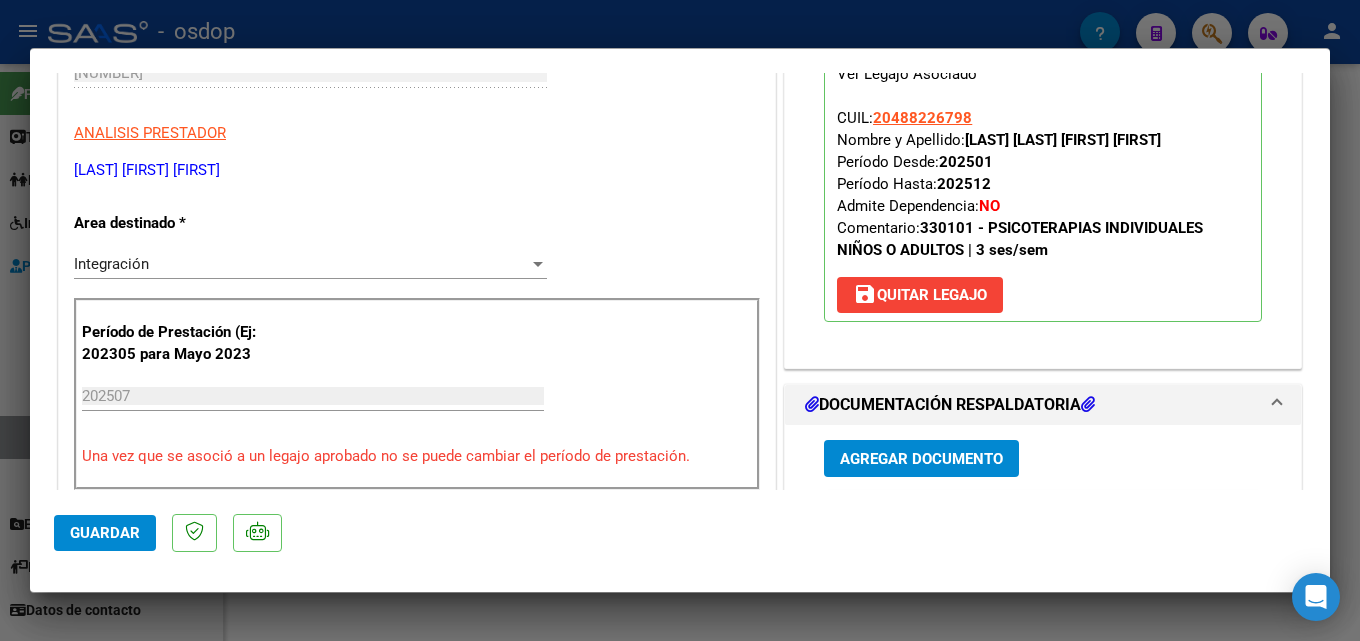 click at bounding box center (680, 320) 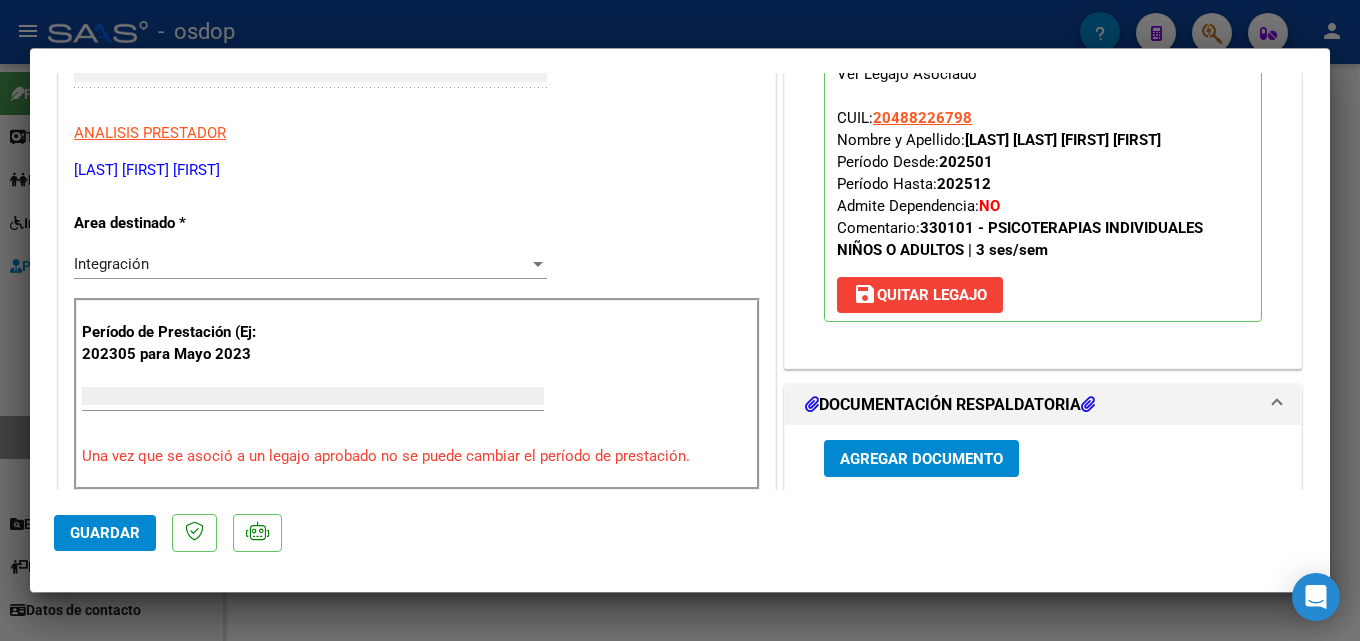 scroll, scrollTop: 0, scrollLeft: 0, axis: both 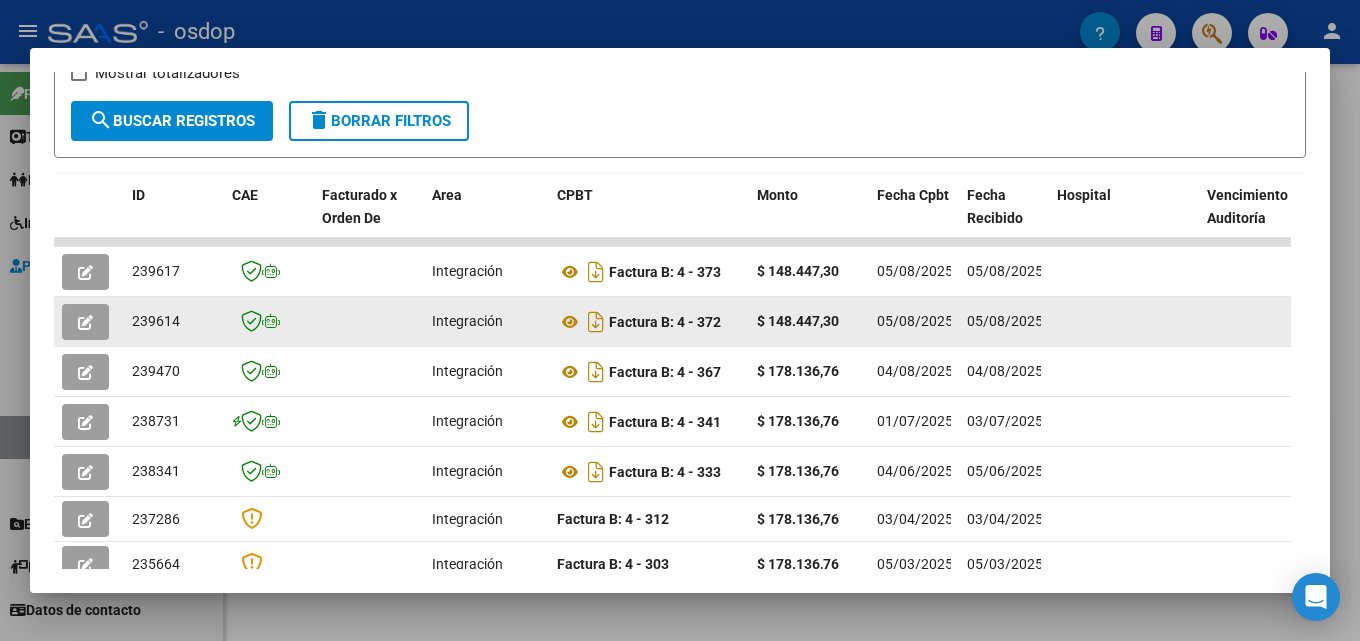 click 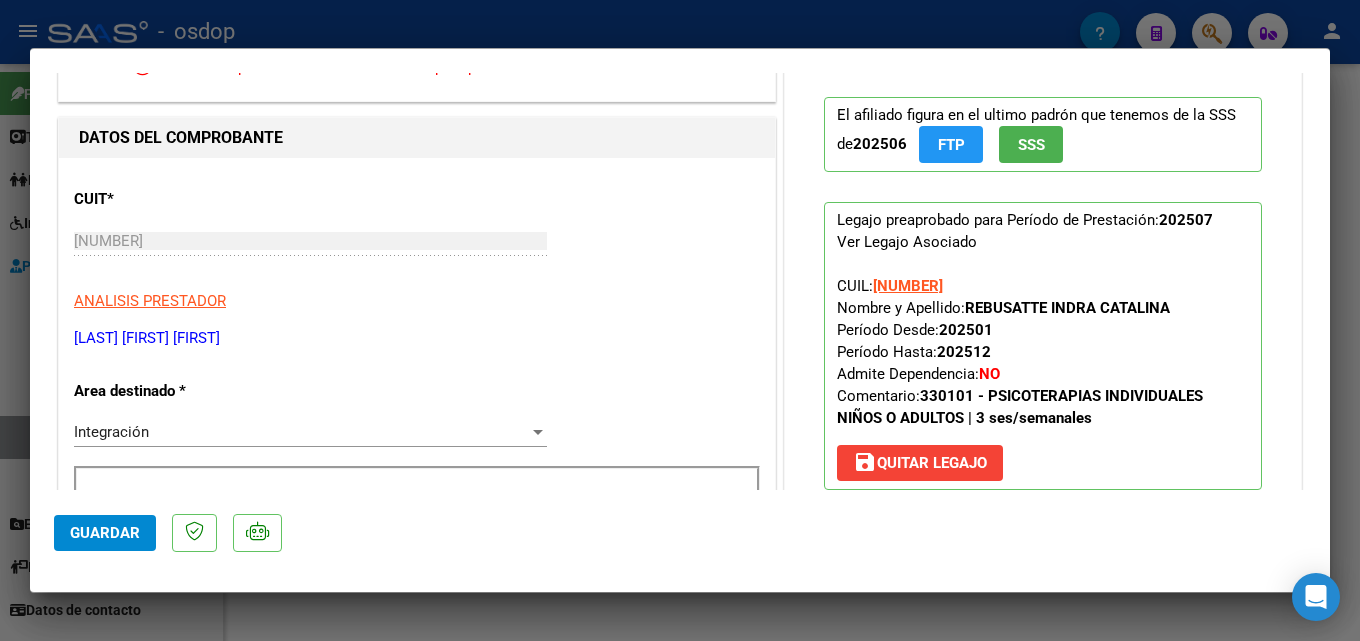 scroll, scrollTop: 221, scrollLeft: 0, axis: vertical 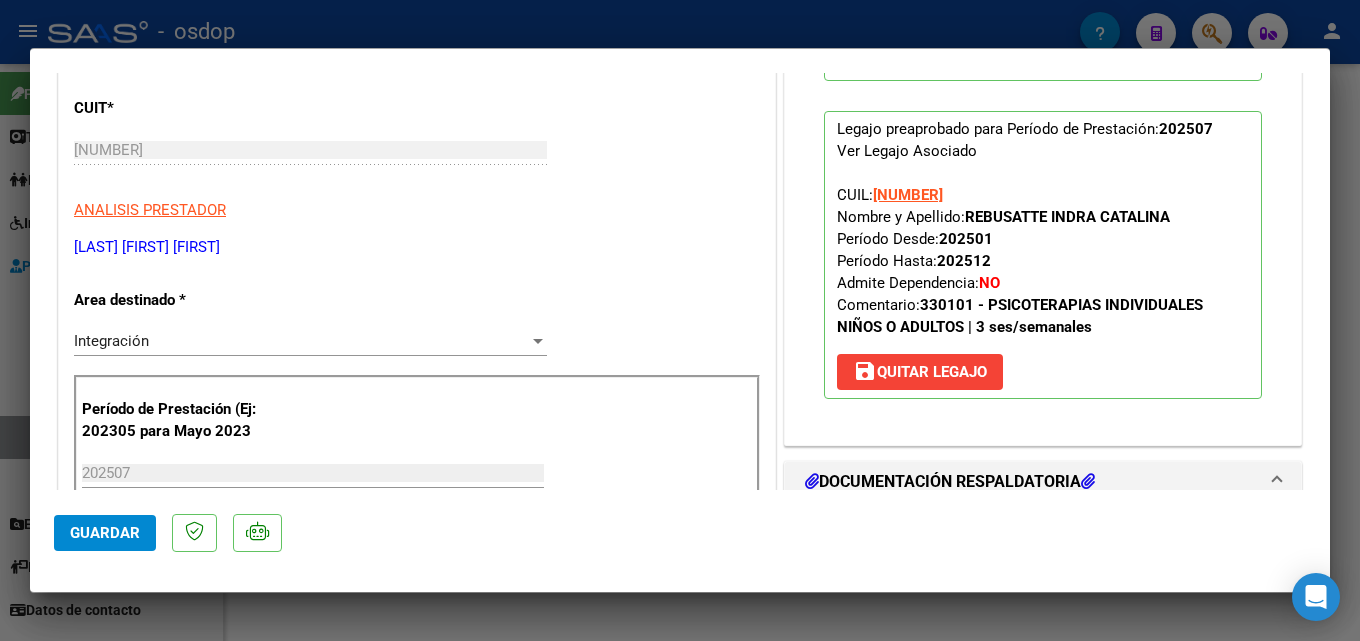 click at bounding box center (680, 320) 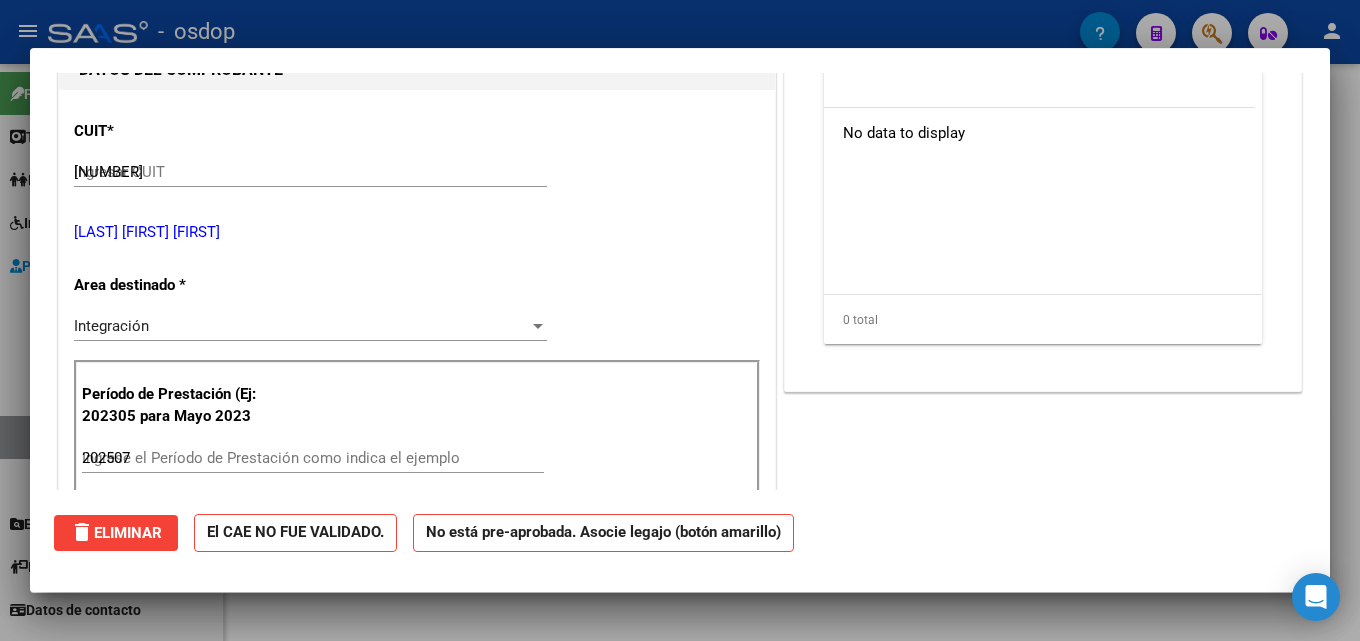 type 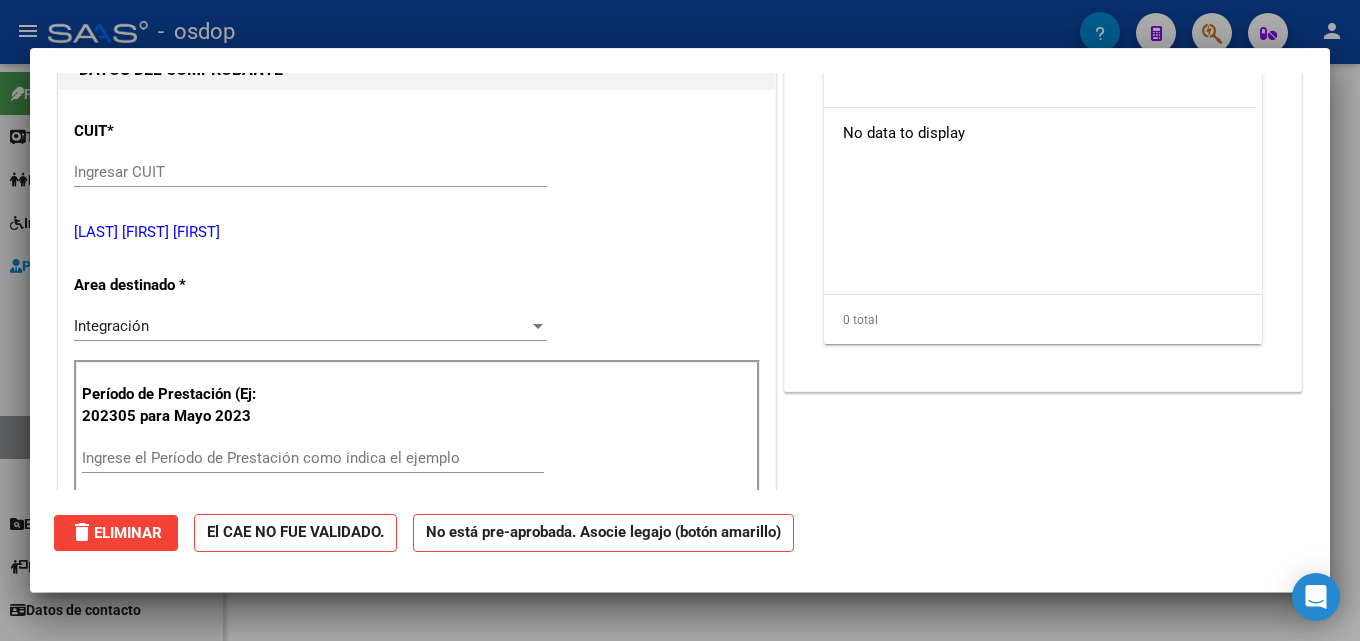 scroll, scrollTop: 0, scrollLeft: 0, axis: both 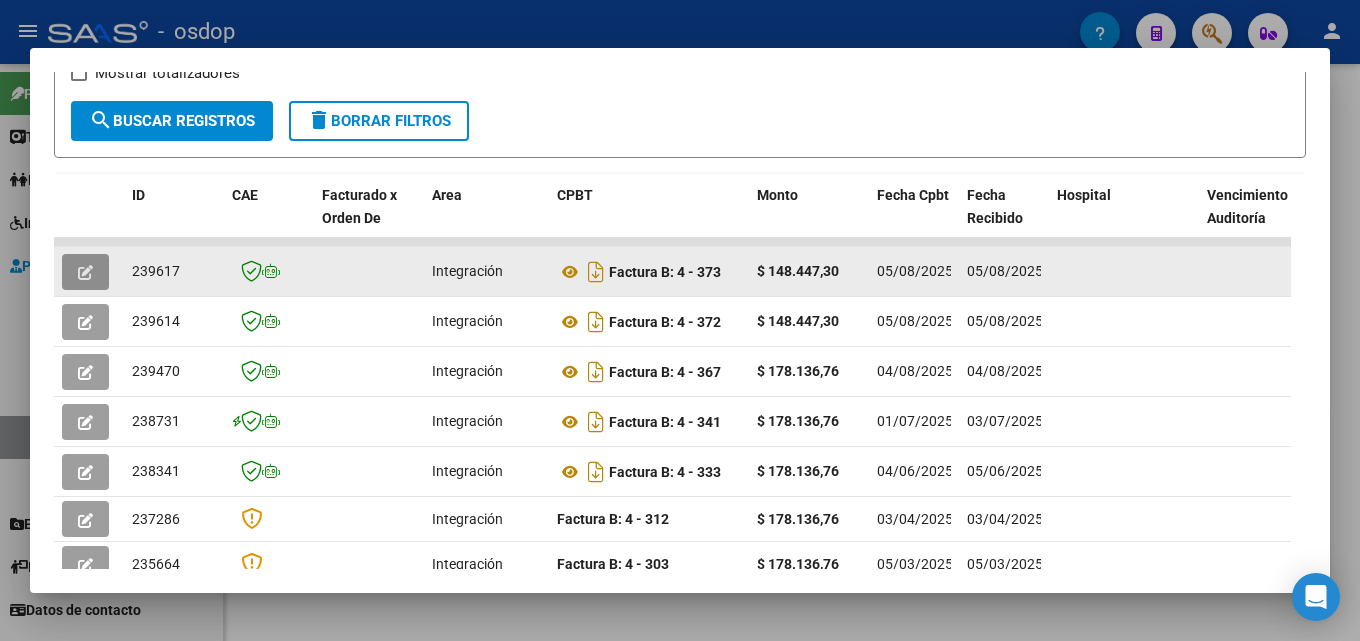 click 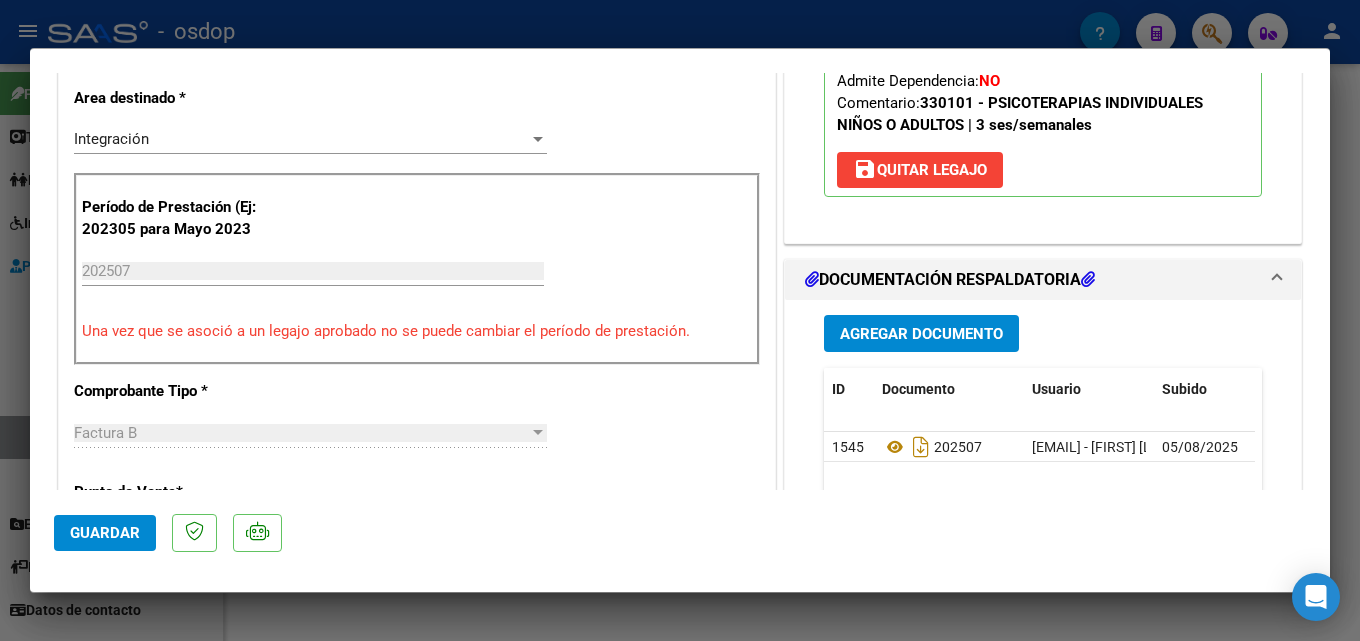 scroll, scrollTop: 471, scrollLeft: 0, axis: vertical 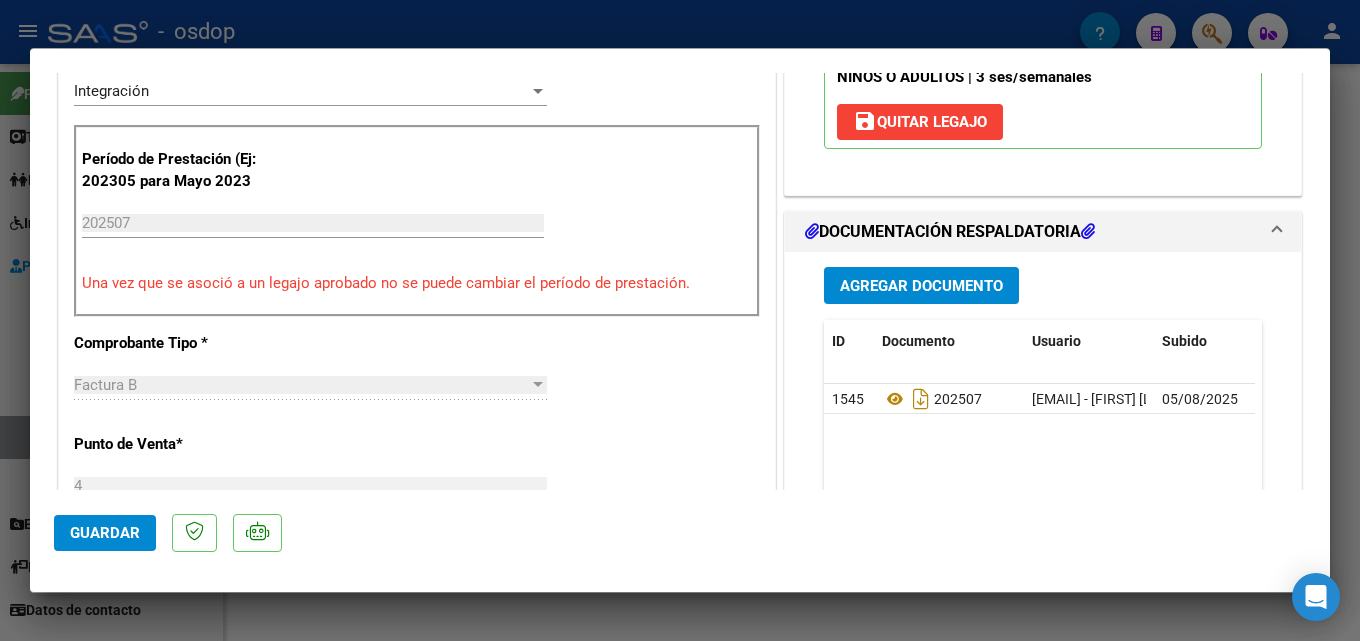 click at bounding box center (680, 320) 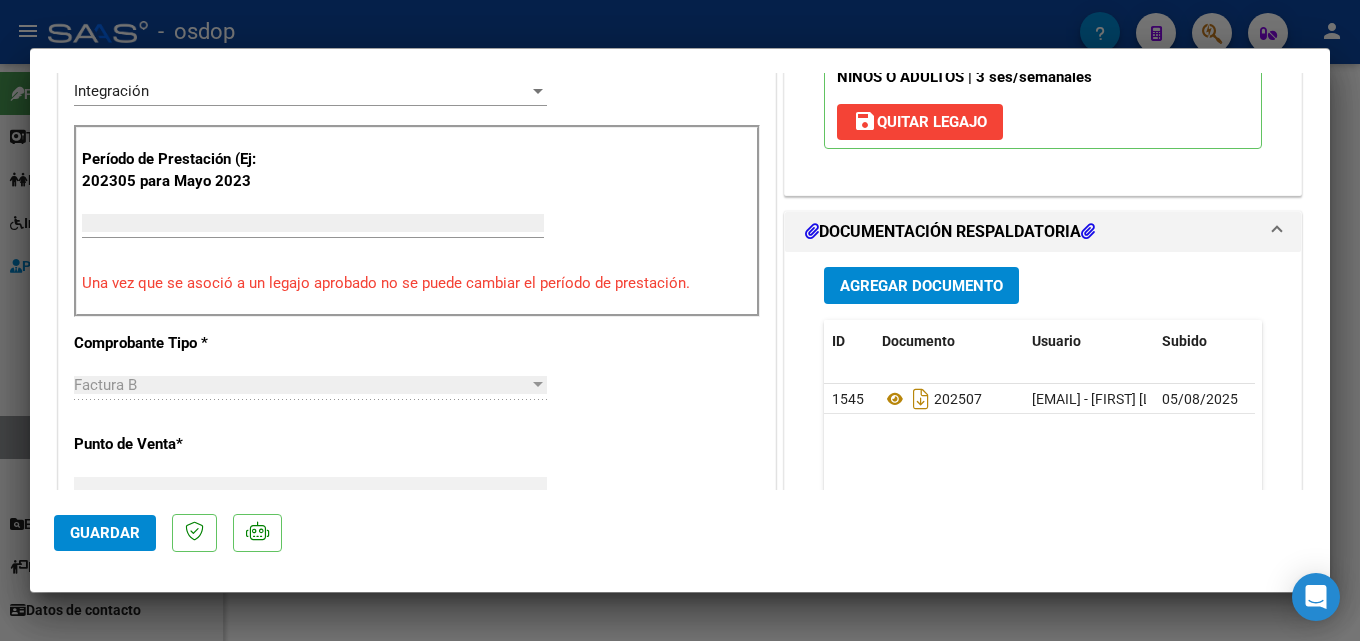 scroll, scrollTop: 0, scrollLeft: 0, axis: both 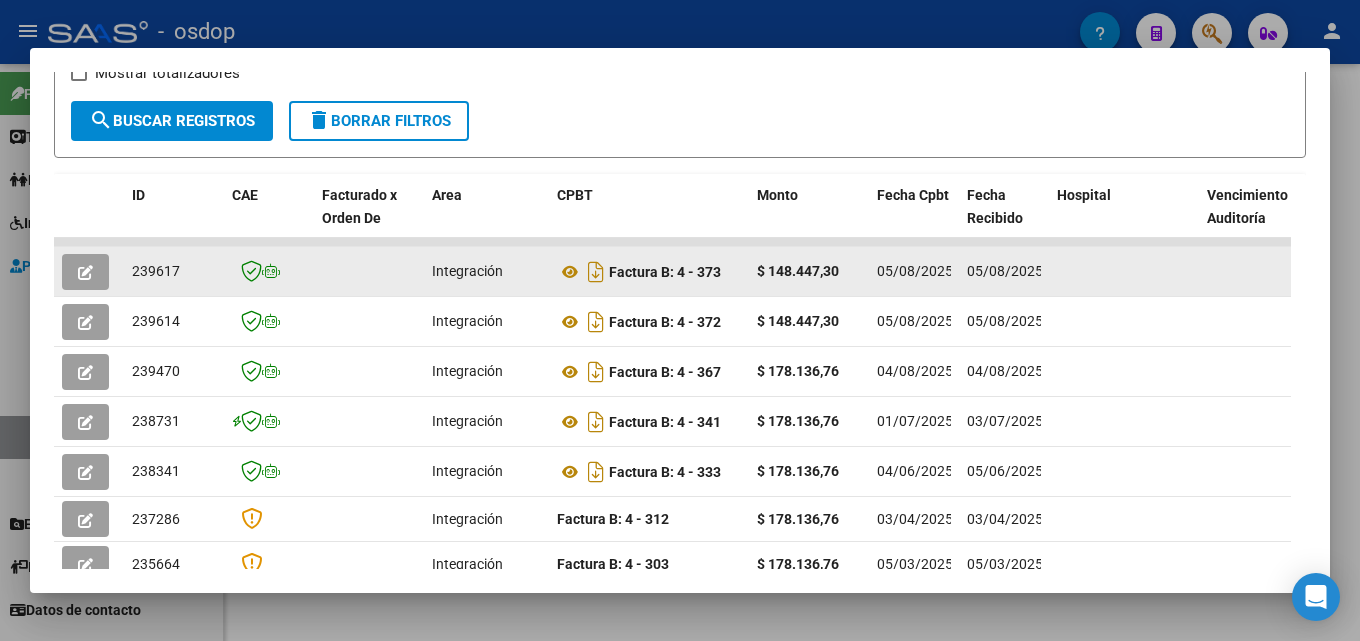 click 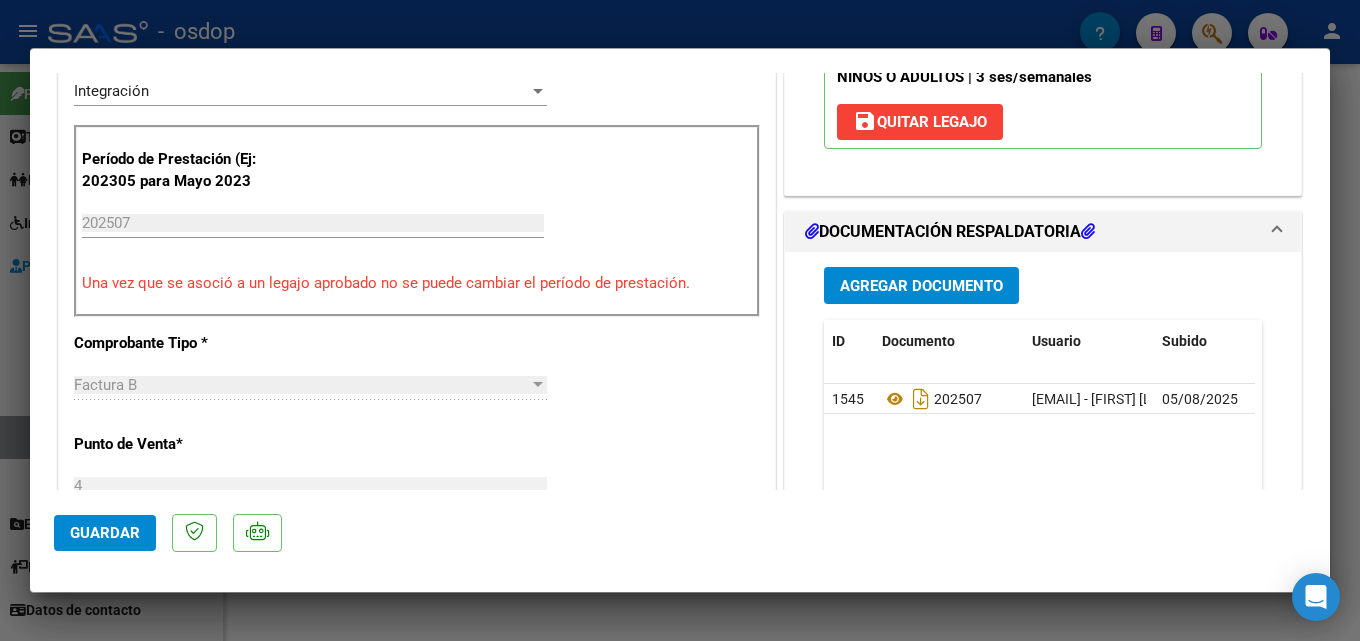 scroll, scrollTop: 476, scrollLeft: 0, axis: vertical 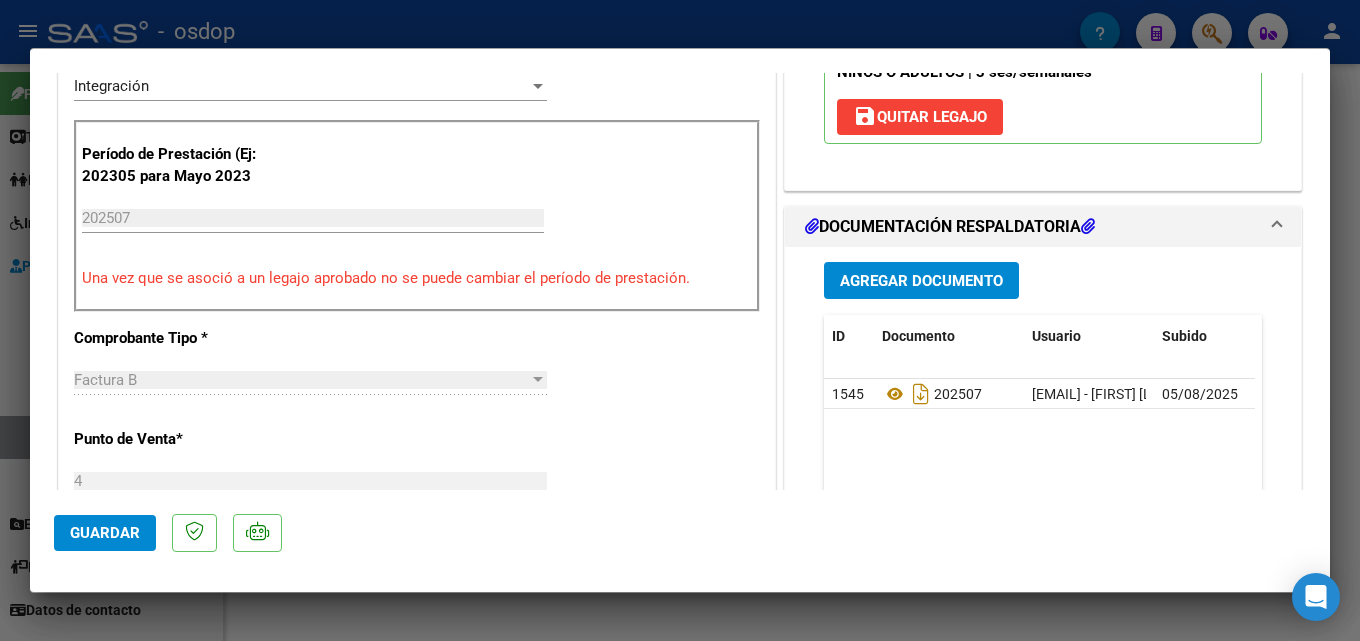 click at bounding box center (680, 320) 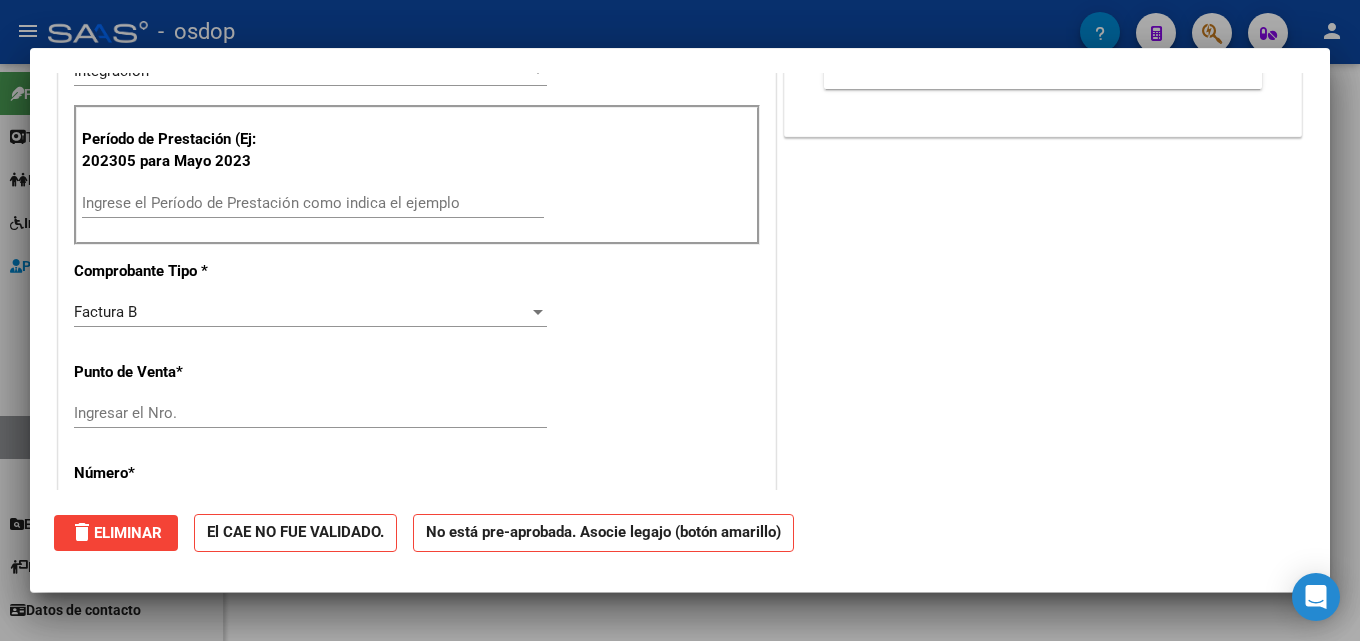 scroll, scrollTop: 0, scrollLeft: 0, axis: both 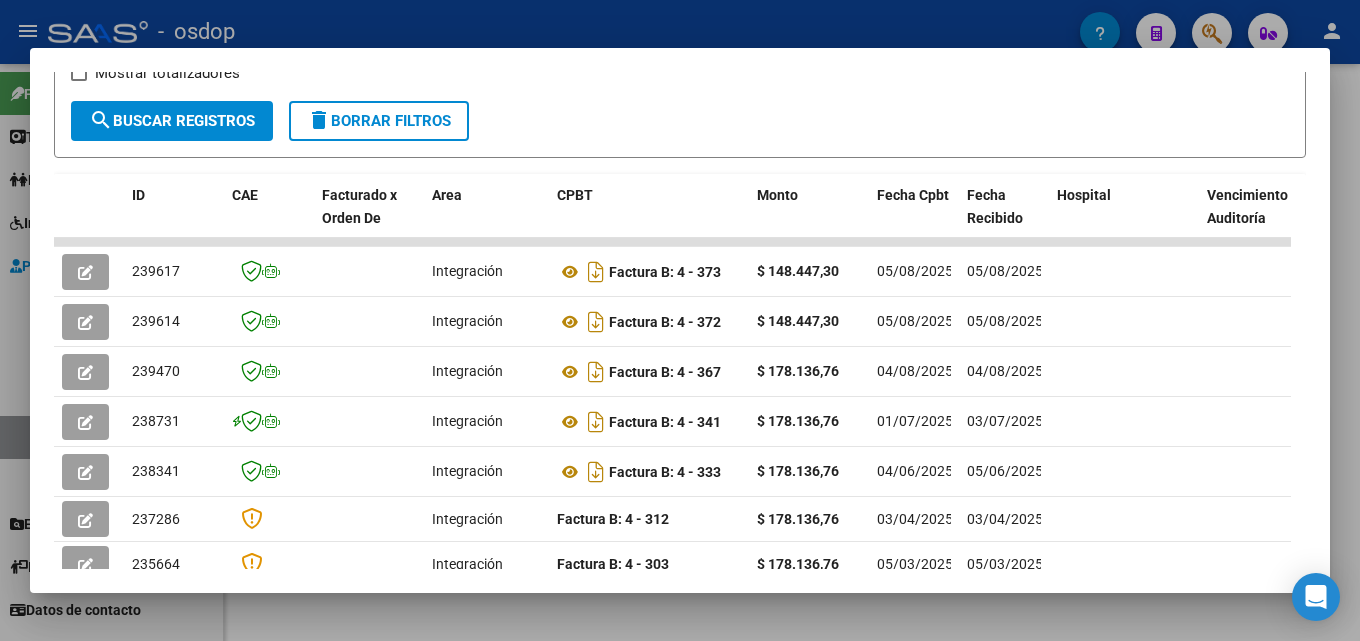 click at bounding box center [680, 320] 